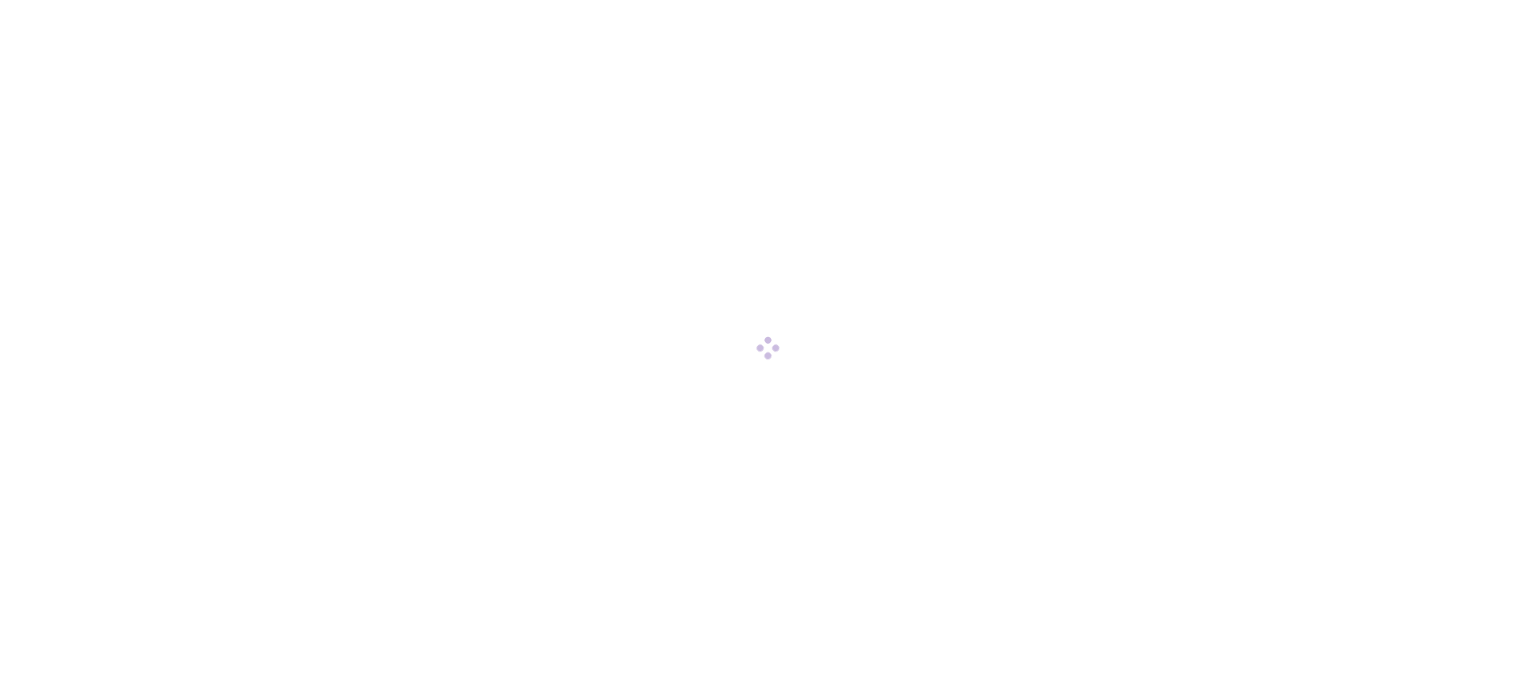 scroll, scrollTop: 0, scrollLeft: 0, axis: both 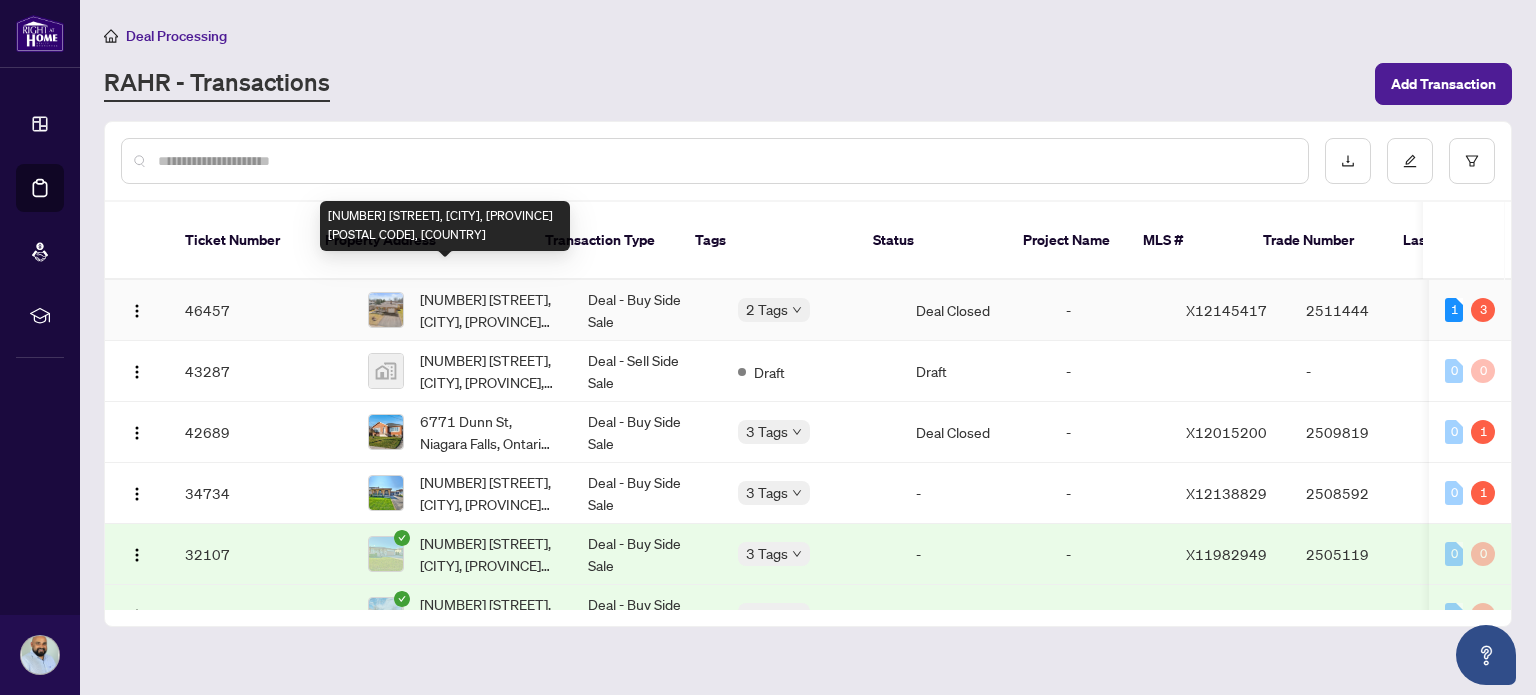 click on "[NUMBER] [STREET], [CITY], [PROVINCE] [POSTAL CODE], [COUNTRY]" at bounding box center (488, 310) 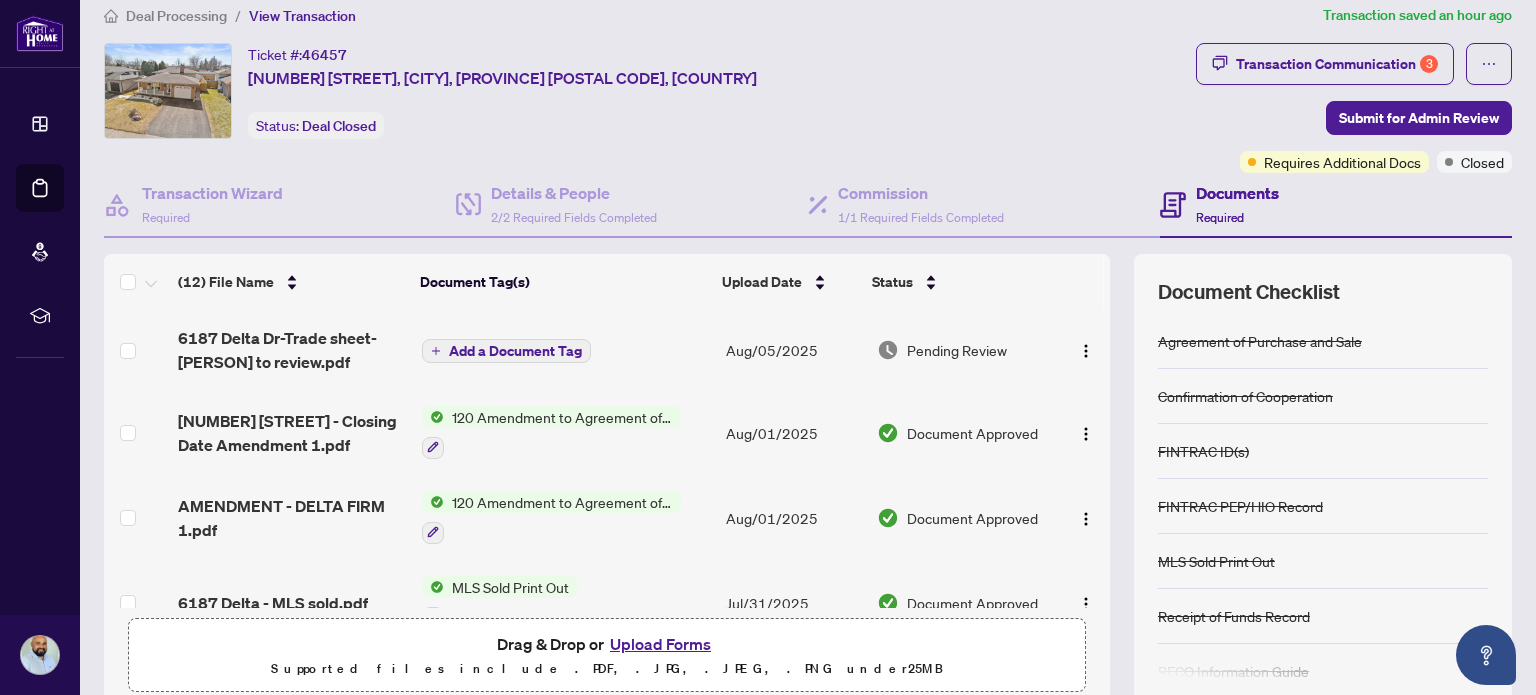 scroll, scrollTop: 0, scrollLeft: 0, axis: both 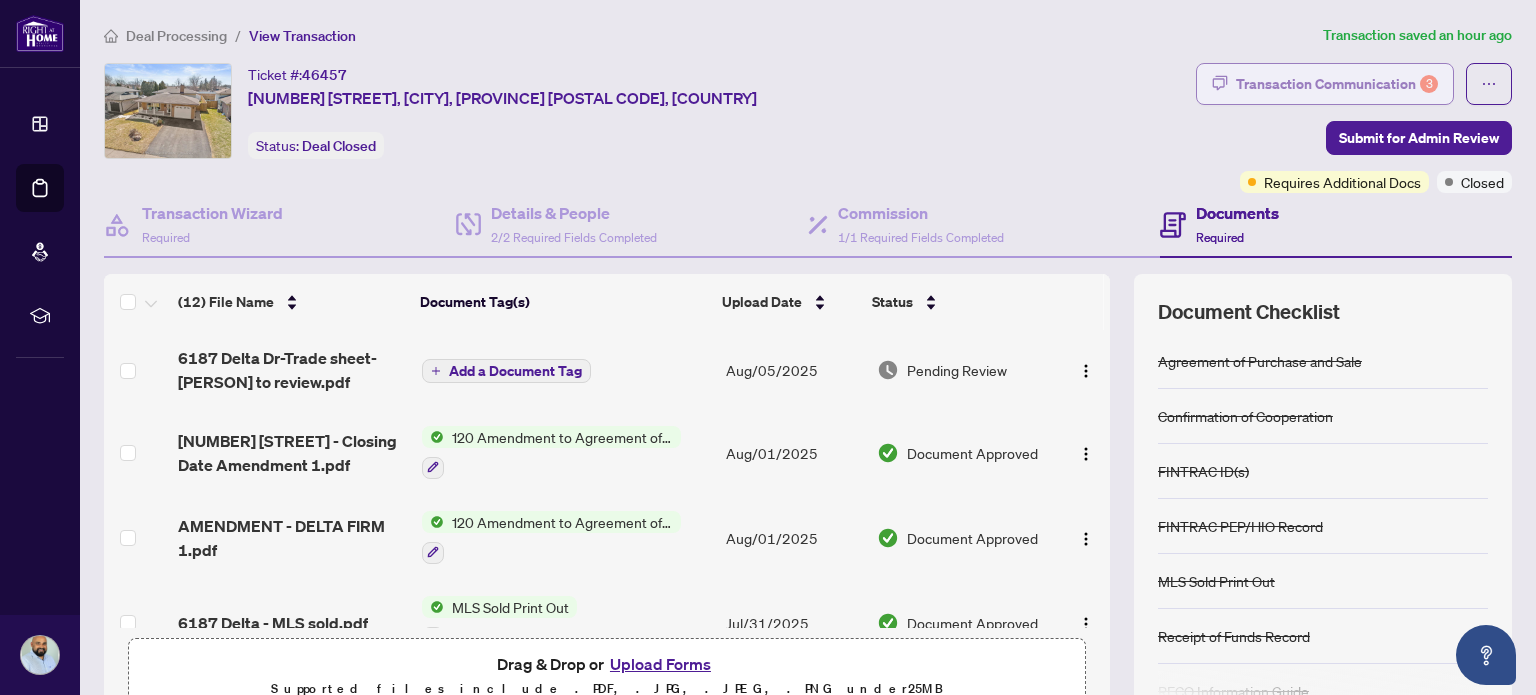 click on "Transaction Communication 3" at bounding box center (1337, 84) 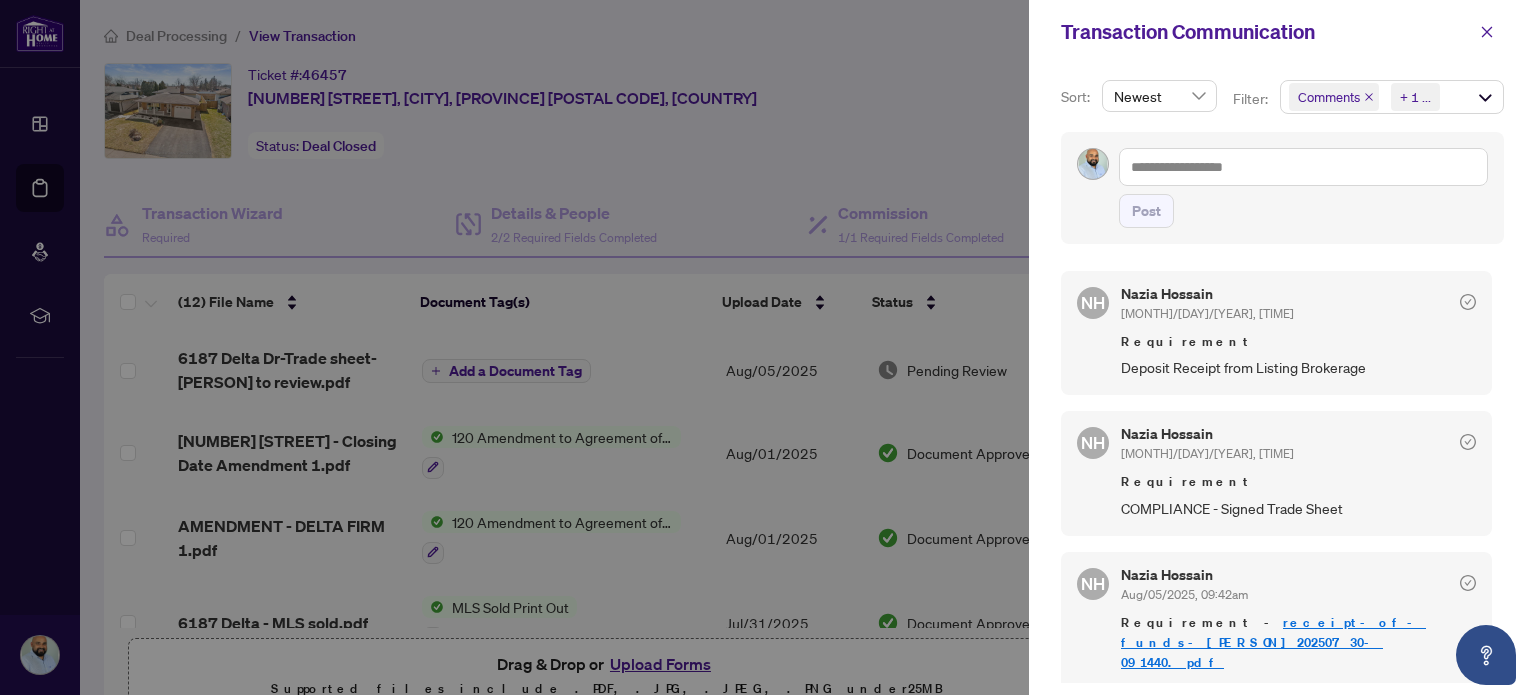scroll, scrollTop: 332, scrollLeft: 0, axis: vertical 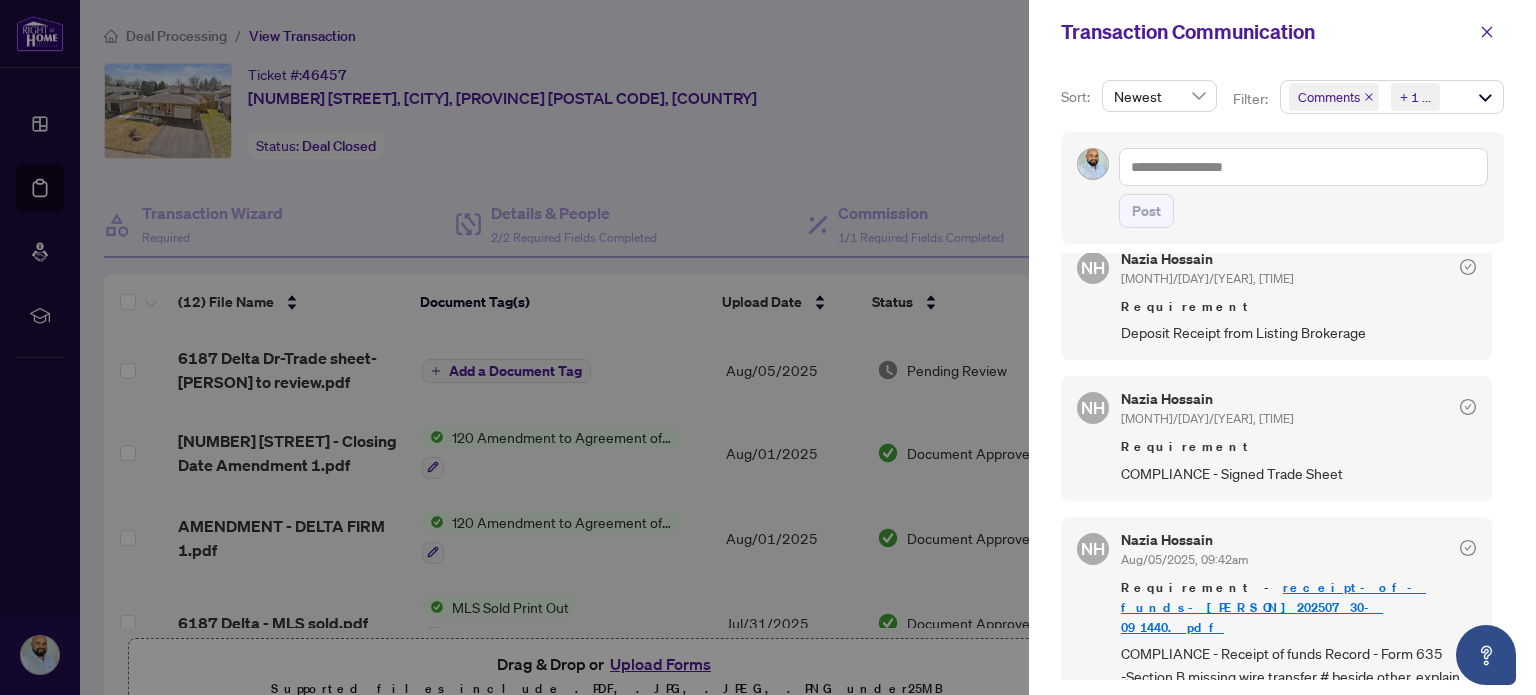 click at bounding box center [768, 347] 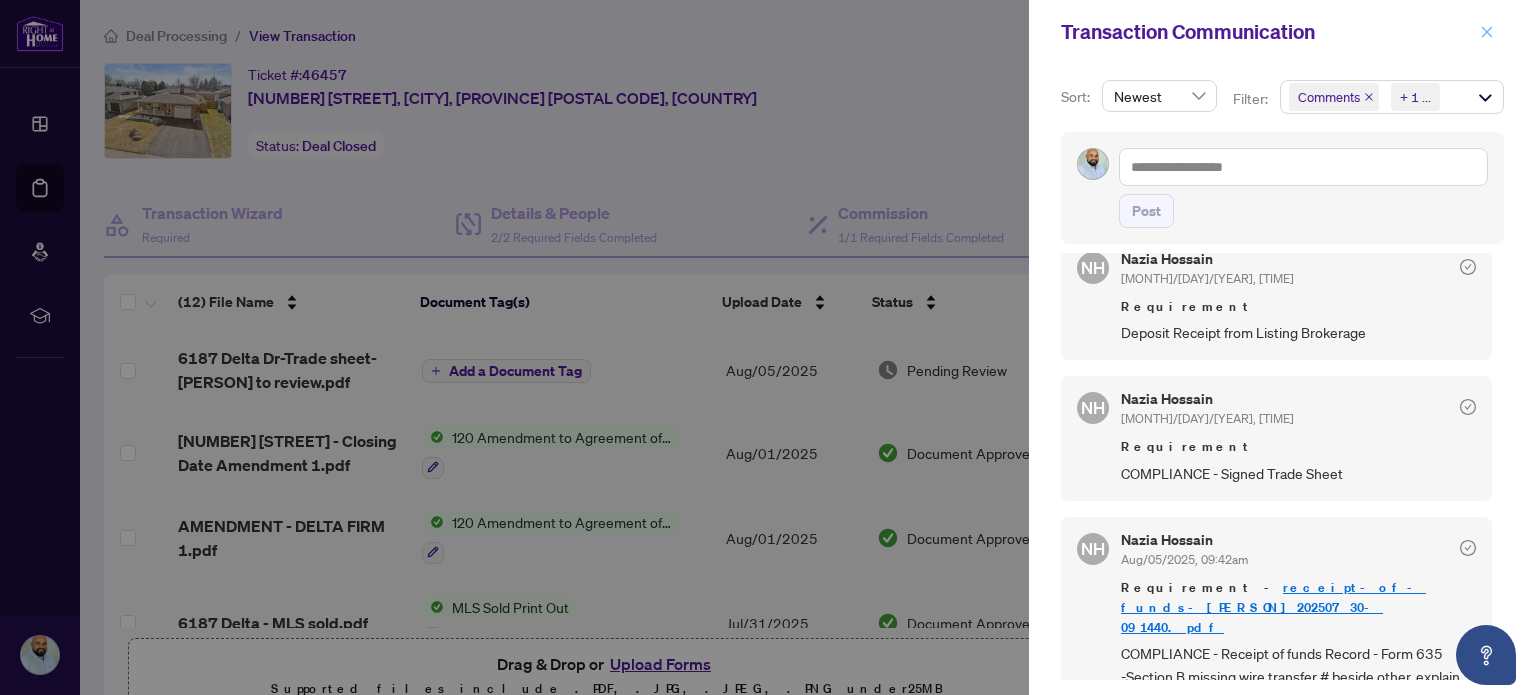 click 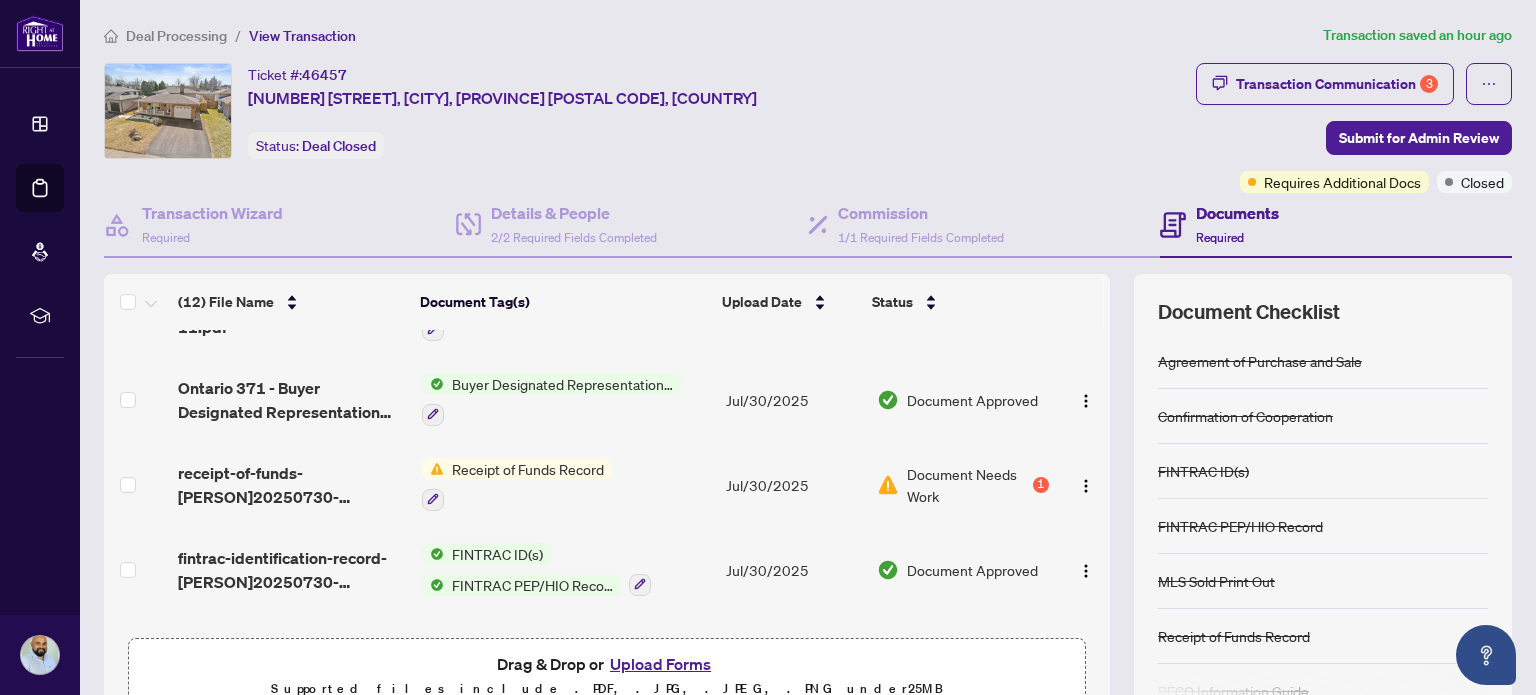 scroll, scrollTop: 700, scrollLeft: 0, axis: vertical 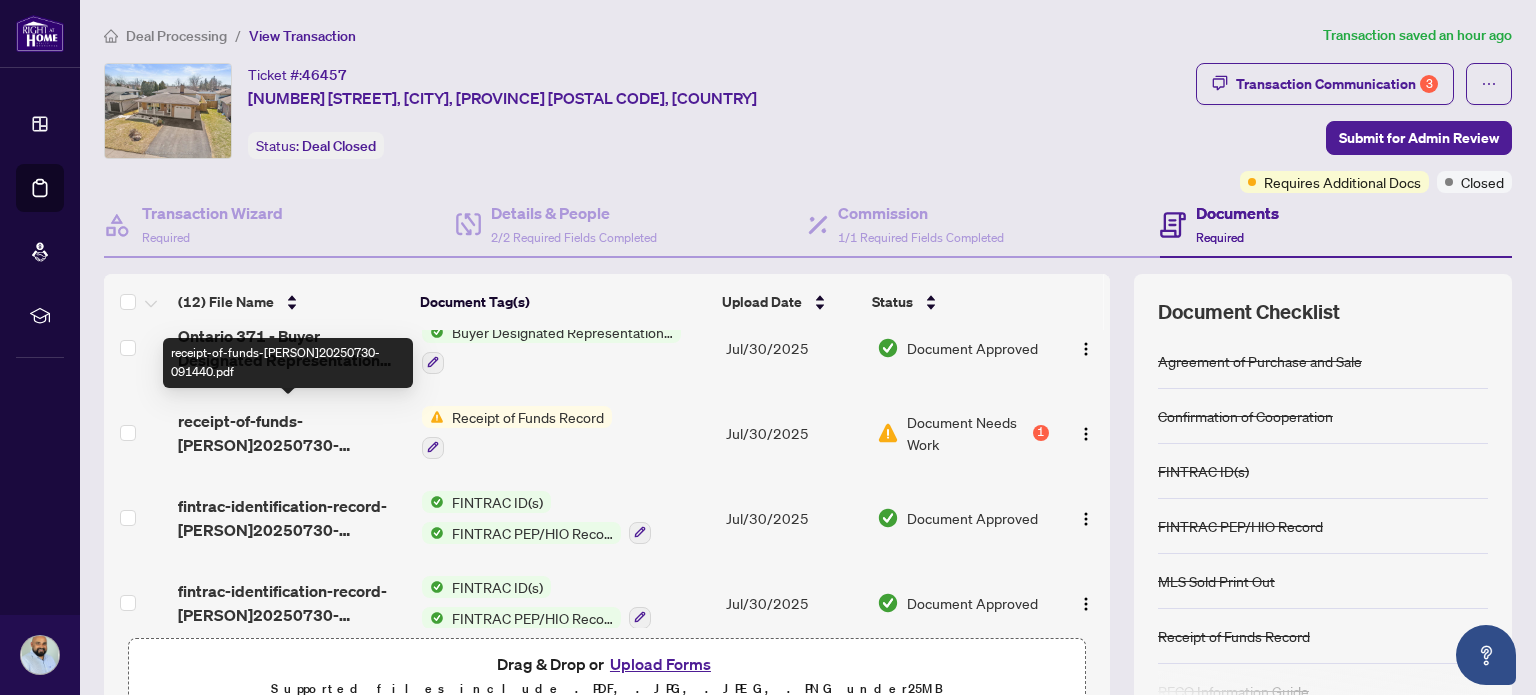 click on "receipt-of-funds-[PERSON]20250730-091440.pdf" at bounding box center (291, 433) 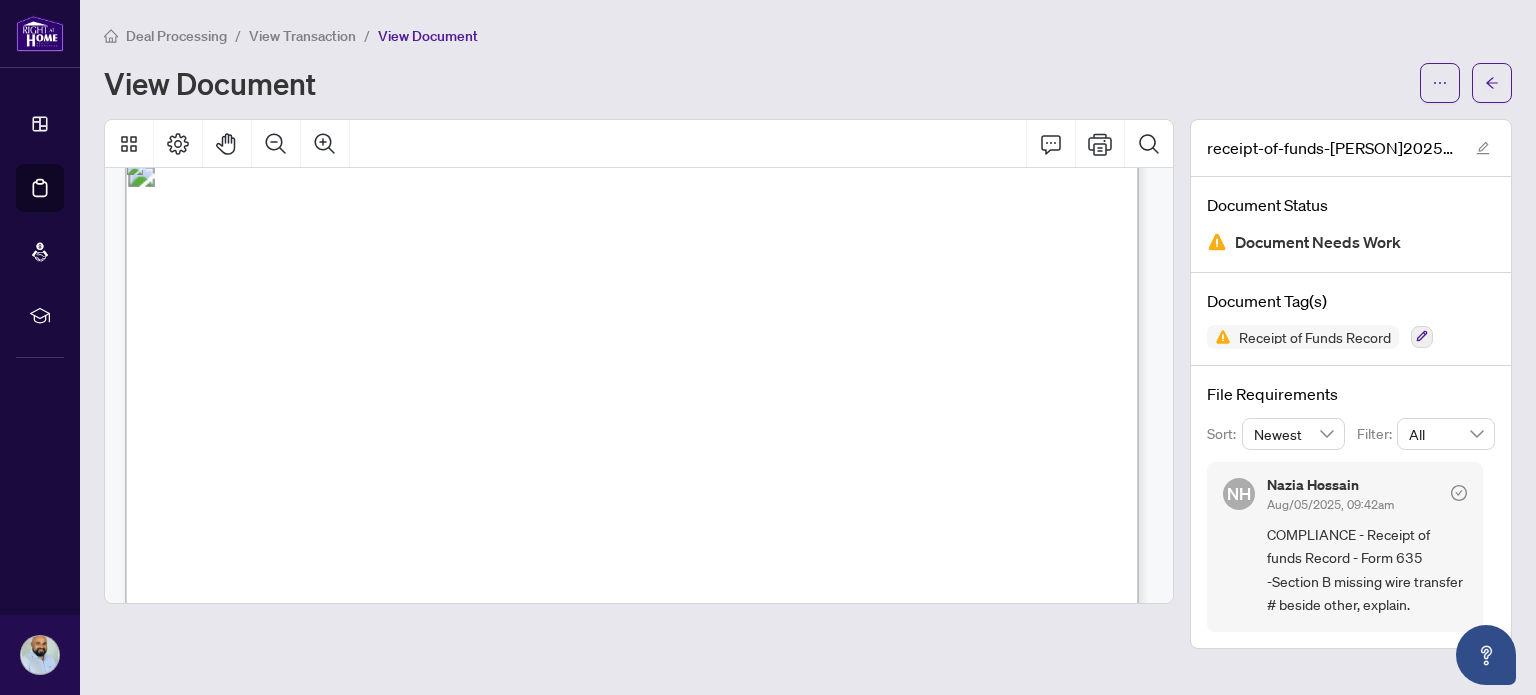 scroll, scrollTop: 0, scrollLeft: 0, axis: both 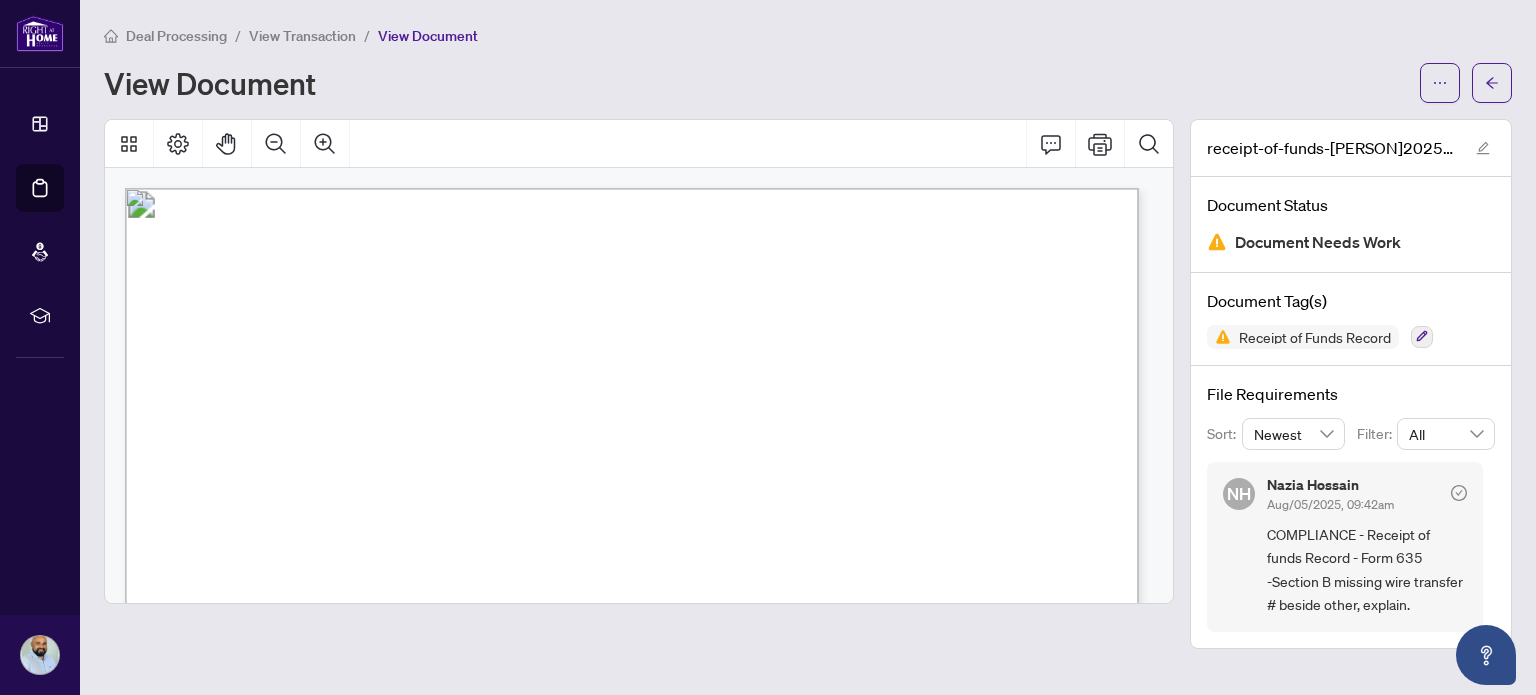 drag, startPoint x: 536, startPoint y: 343, endPoint x: 432, endPoint y: 343, distance: 104 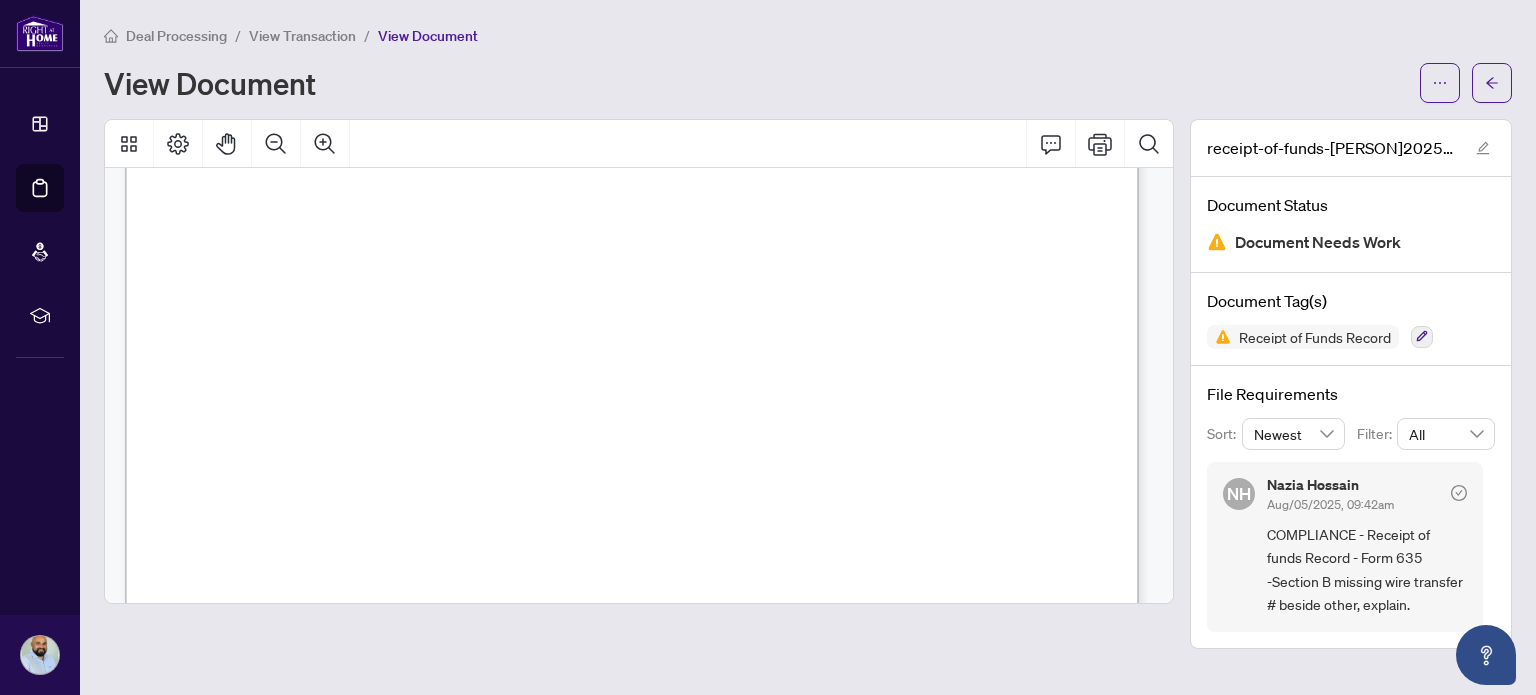 scroll, scrollTop: 300, scrollLeft: 0, axis: vertical 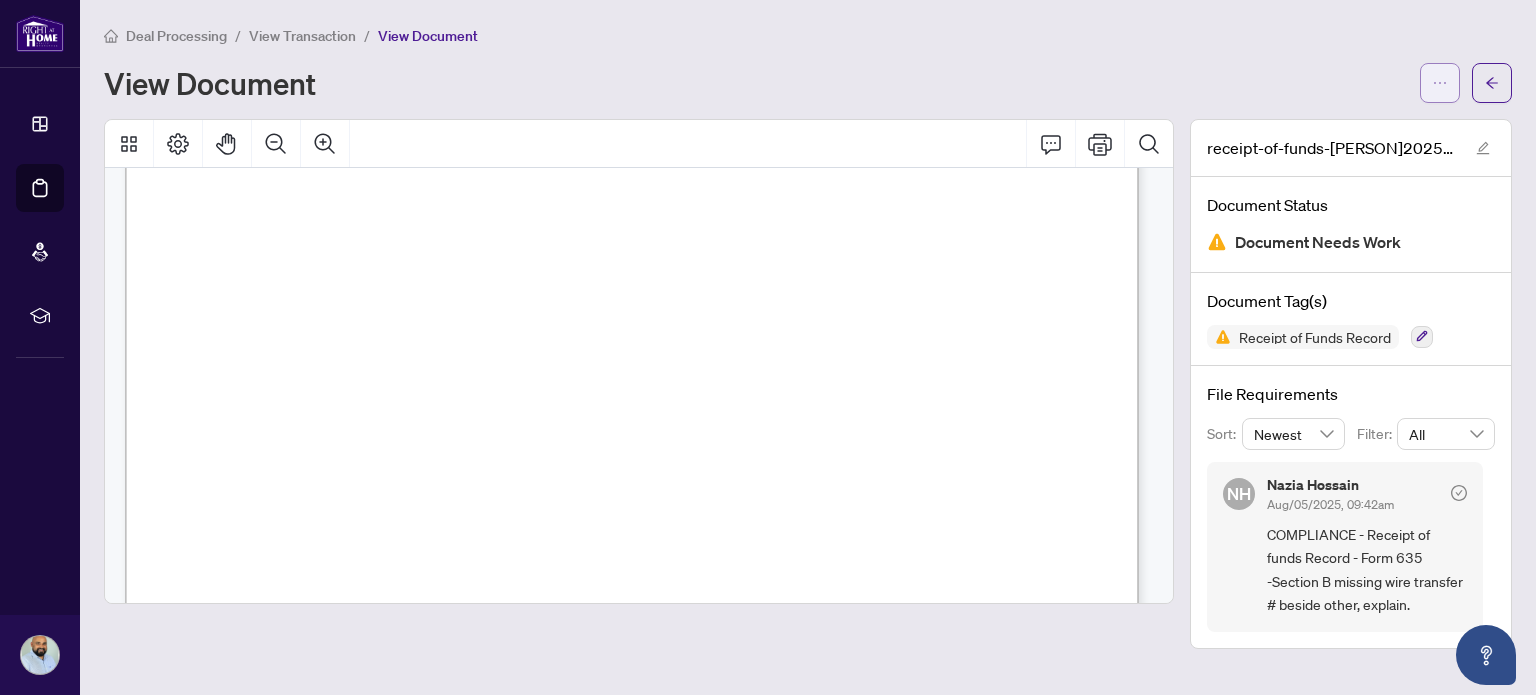 click 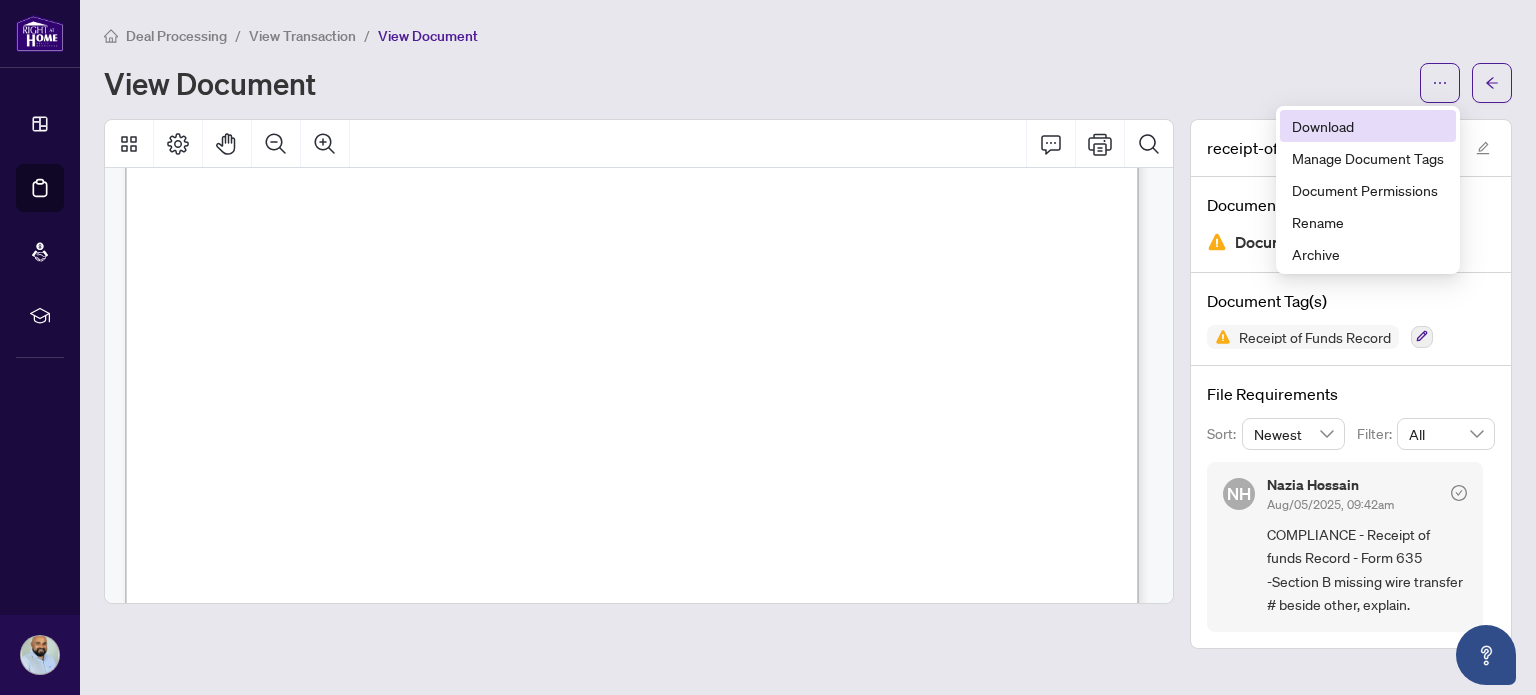 click on "Download" at bounding box center [1368, 126] 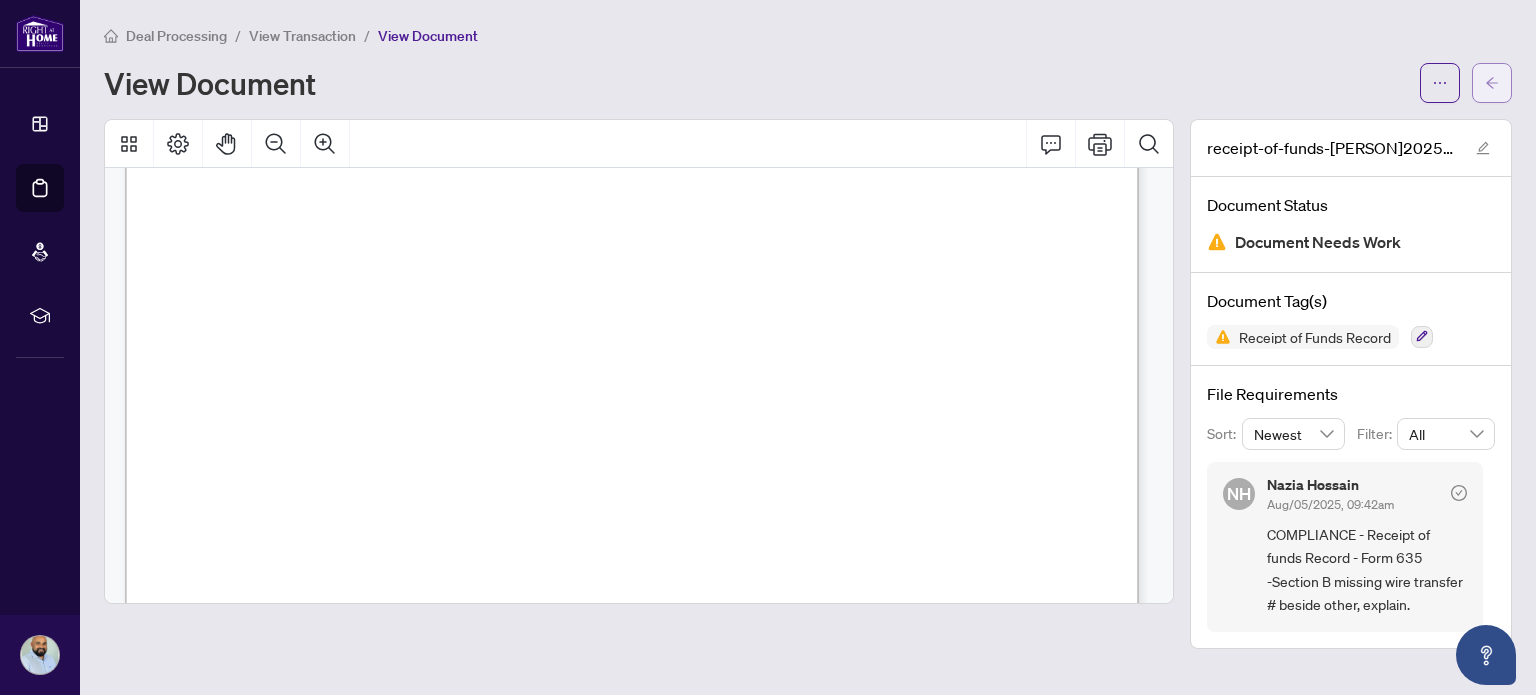 click 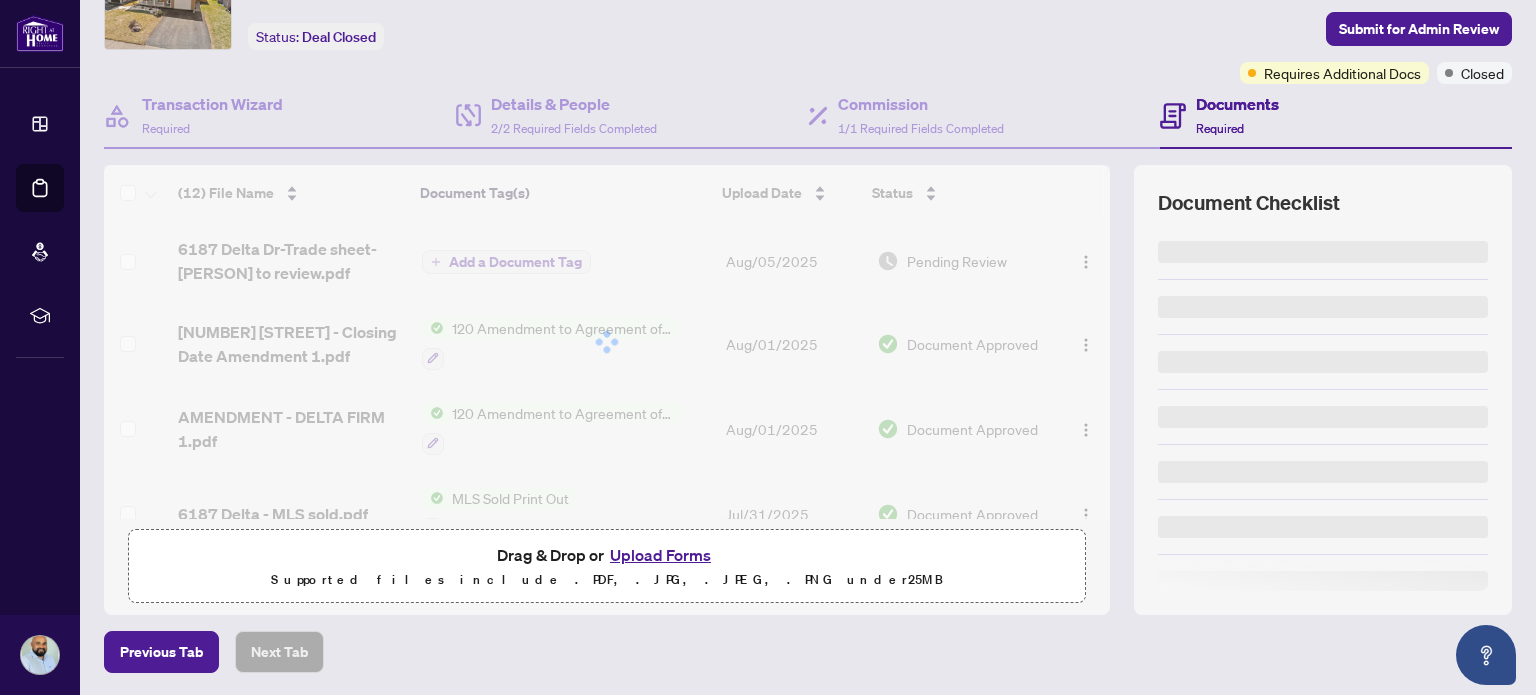 scroll, scrollTop: 177, scrollLeft: 0, axis: vertical 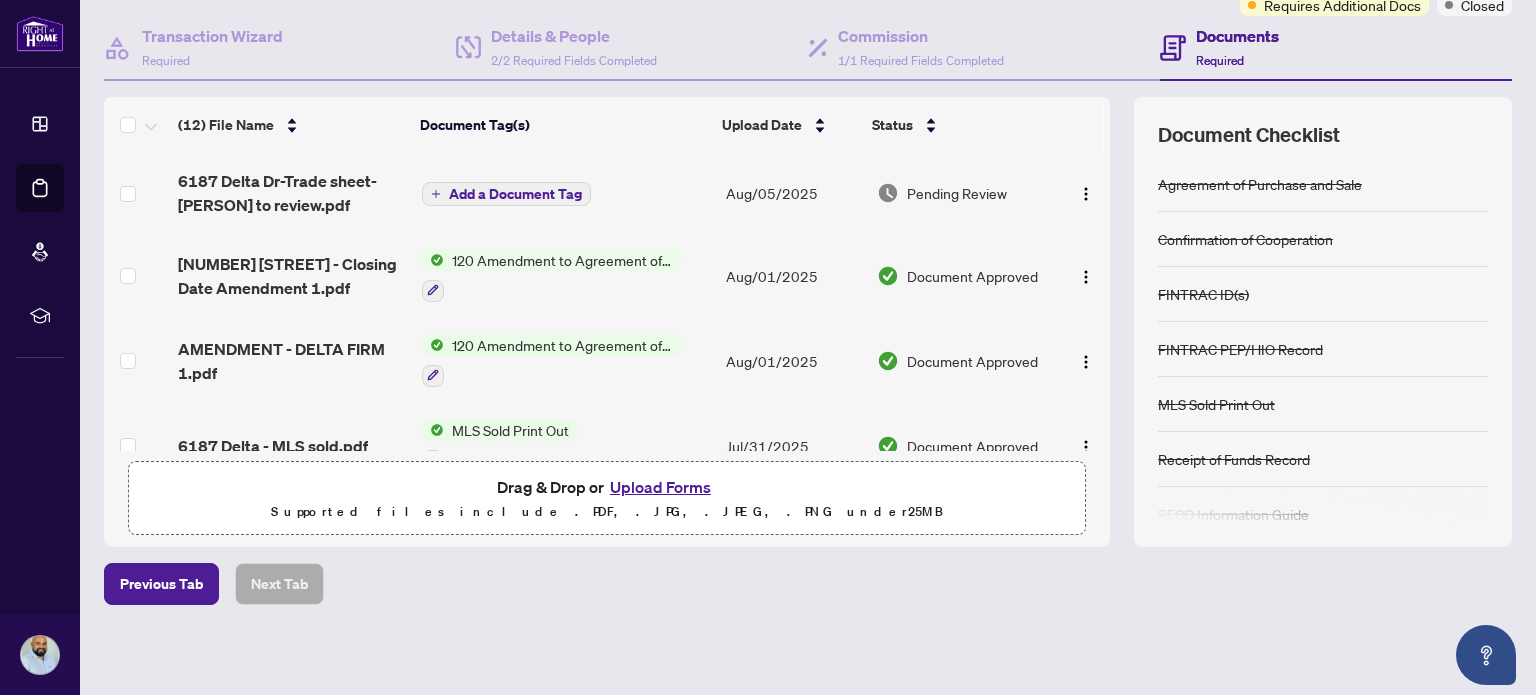 click on "Upload Forms" at bounding box center [660, 487] 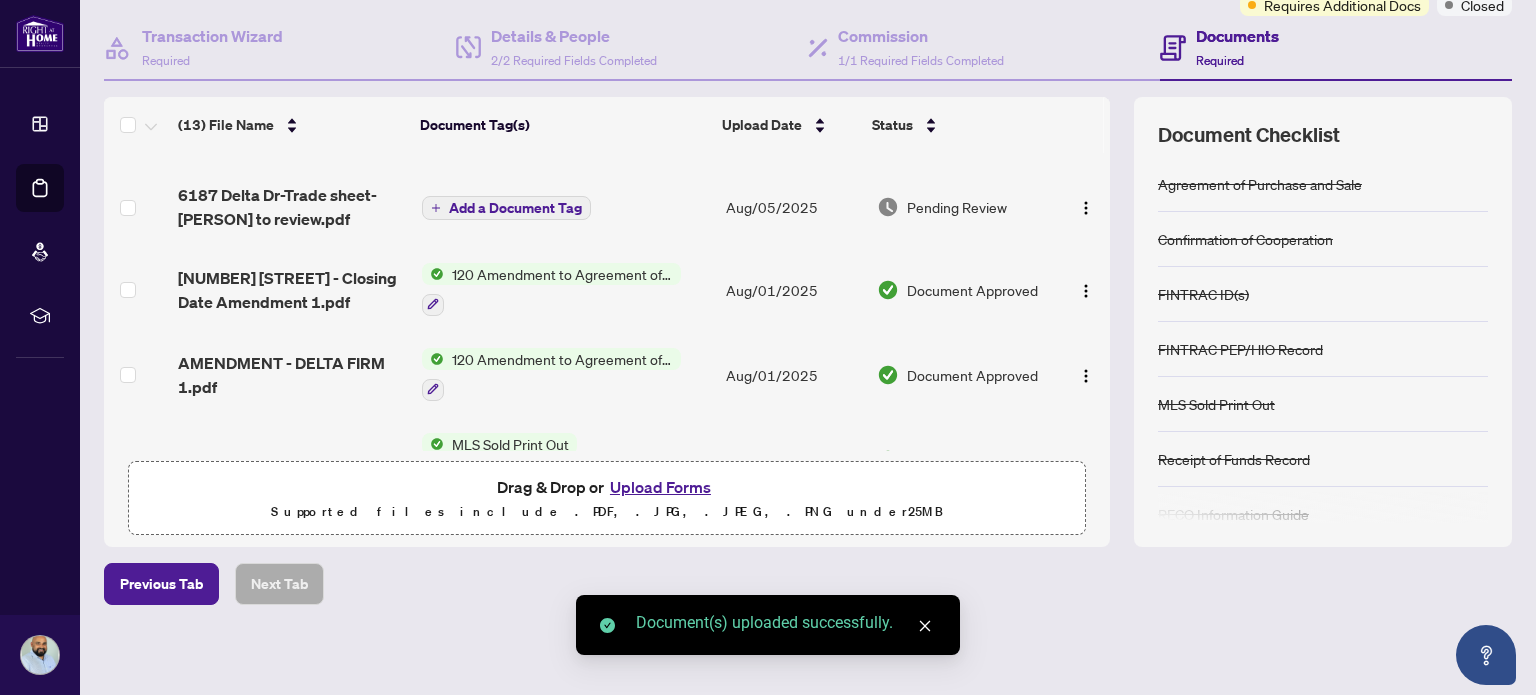 scroll, scrollTop: 0, scrollLeft: 0, axis: both 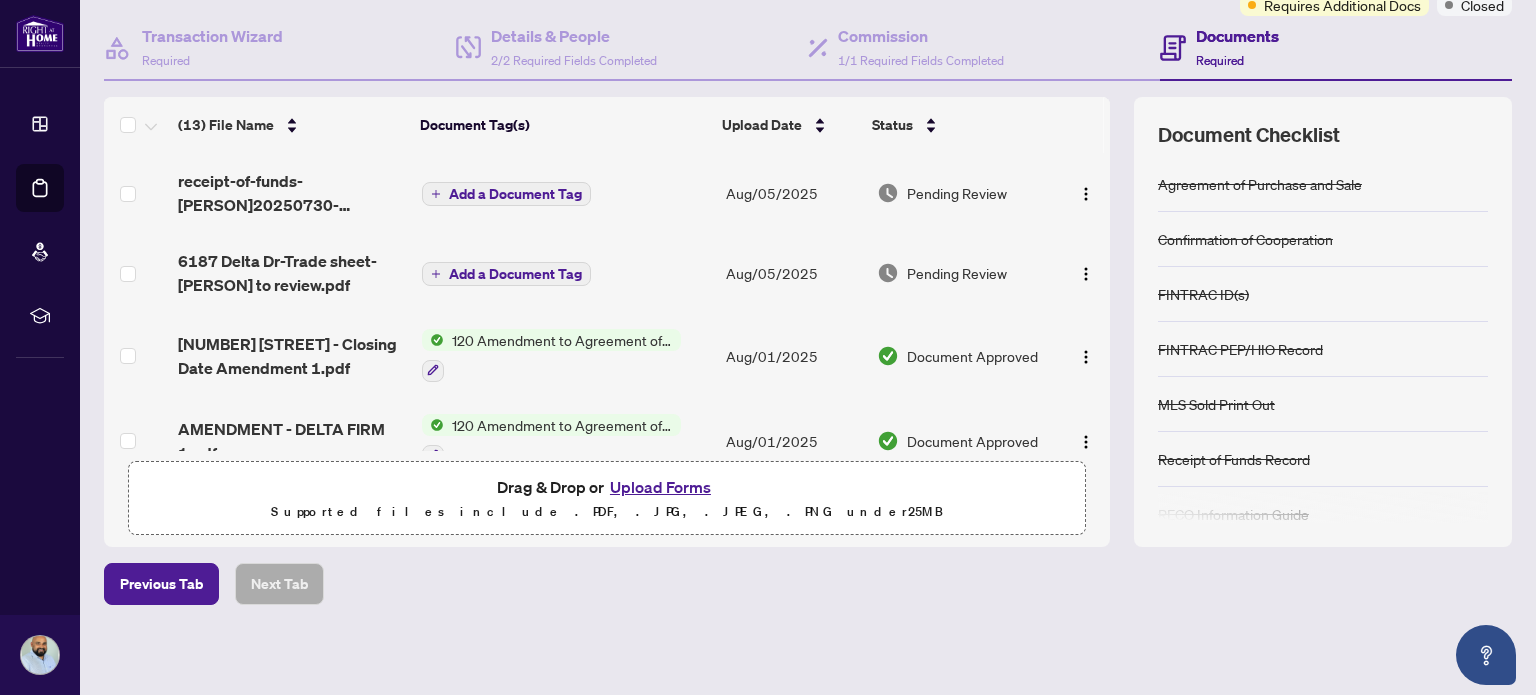 click on "Add a Document Tag" at bounding box center [515, 194] 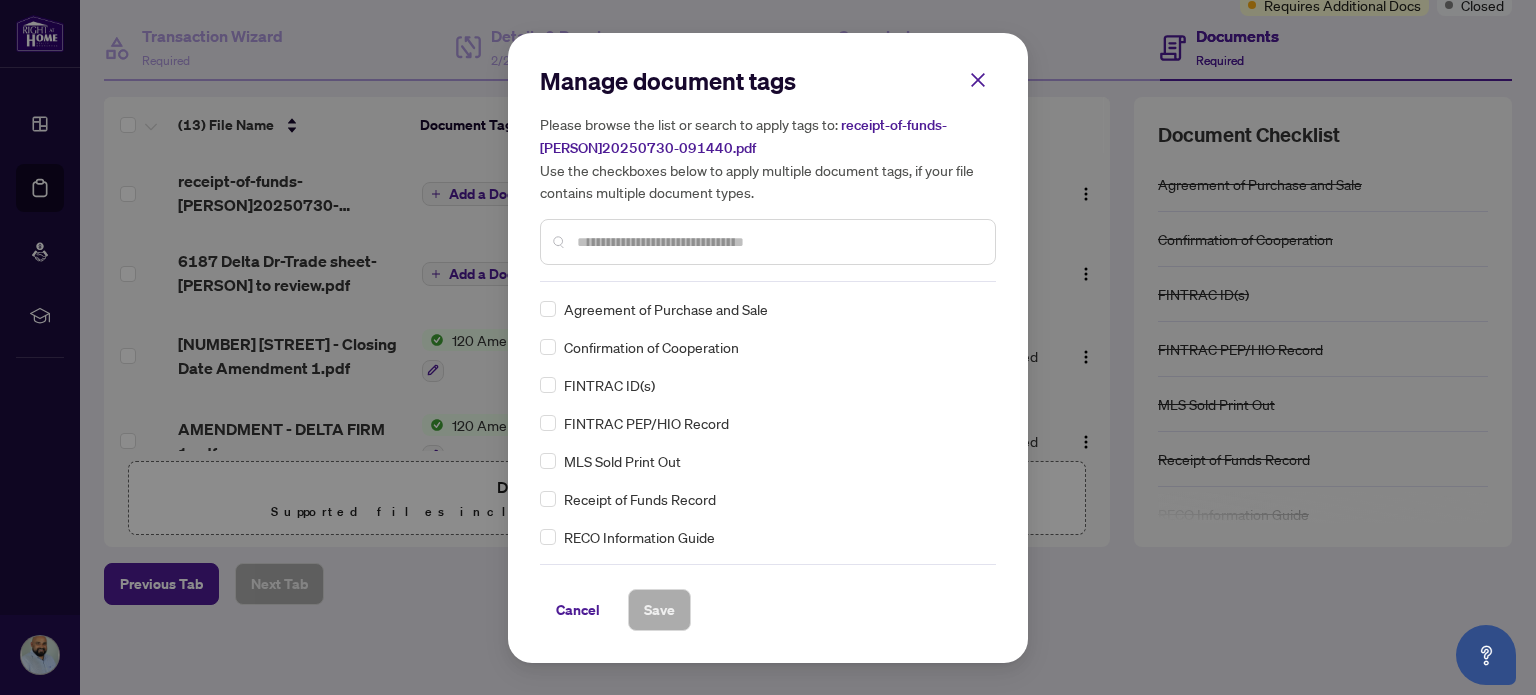 click on "Manage document tags Please browse the list or search to apply tags to:   receipt-of-funds-[PERSON]20250730-091440 1 1.pdf   Use the checkboxes below to apply multiple document tags, if your file contains multiple document types." at bounding box center [768, 173] 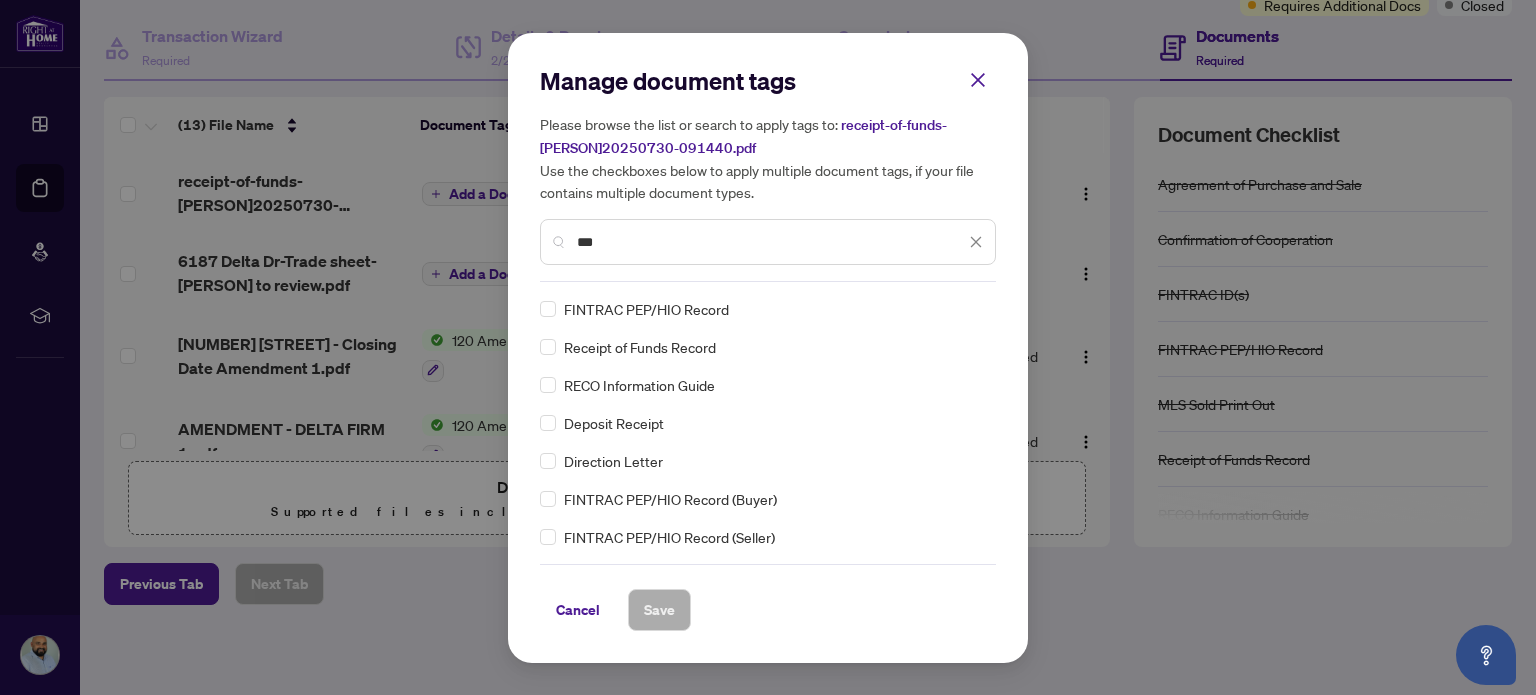 type on "***" 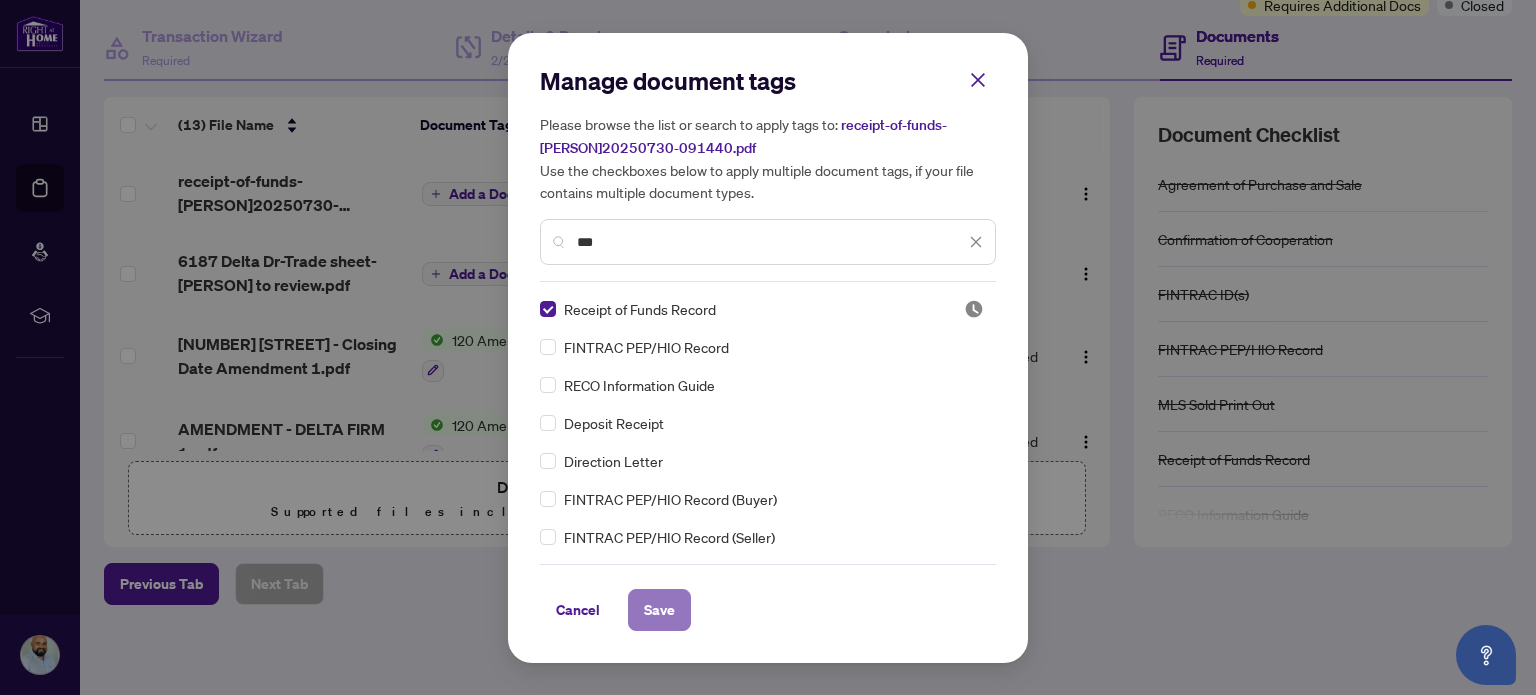 click on "Save" at bounding box center [659, 610] 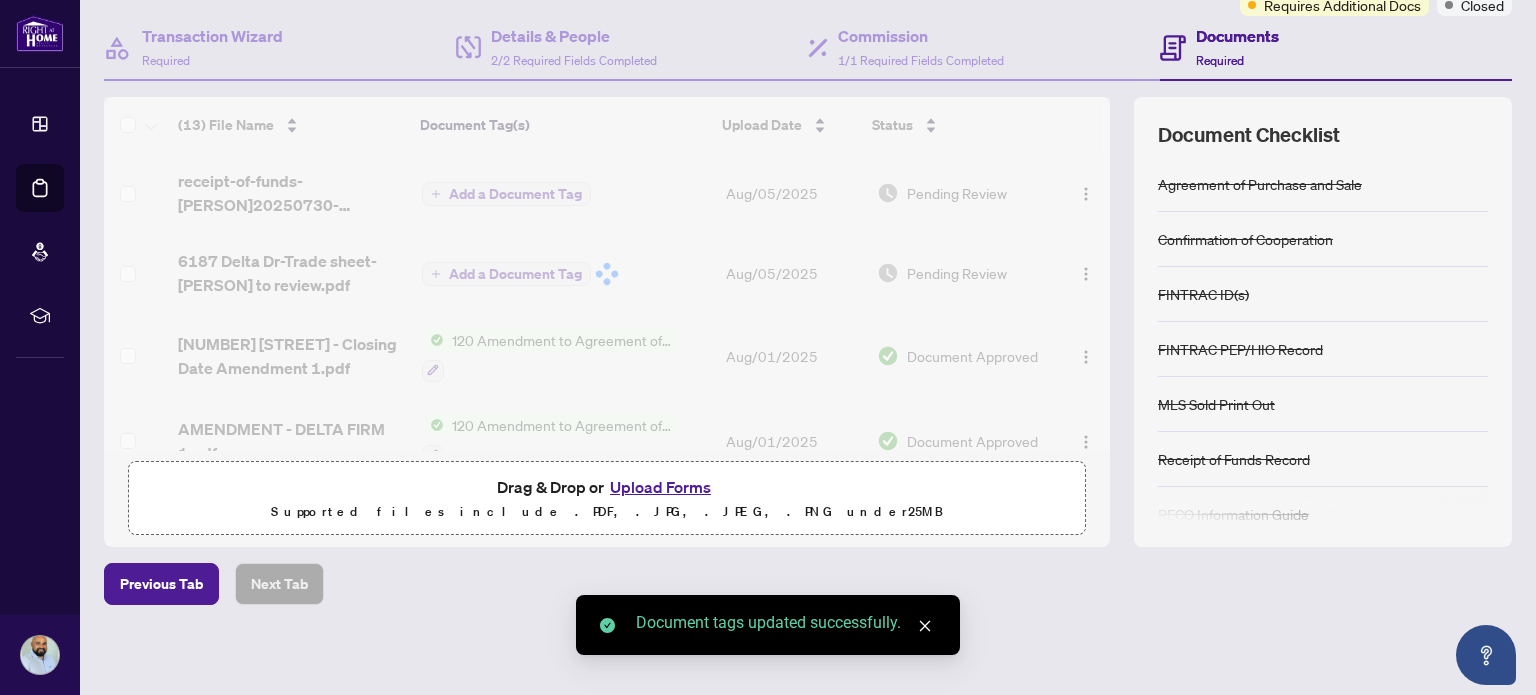 scroll, scrollTop: 0, scrollLeft: 0, axis: both 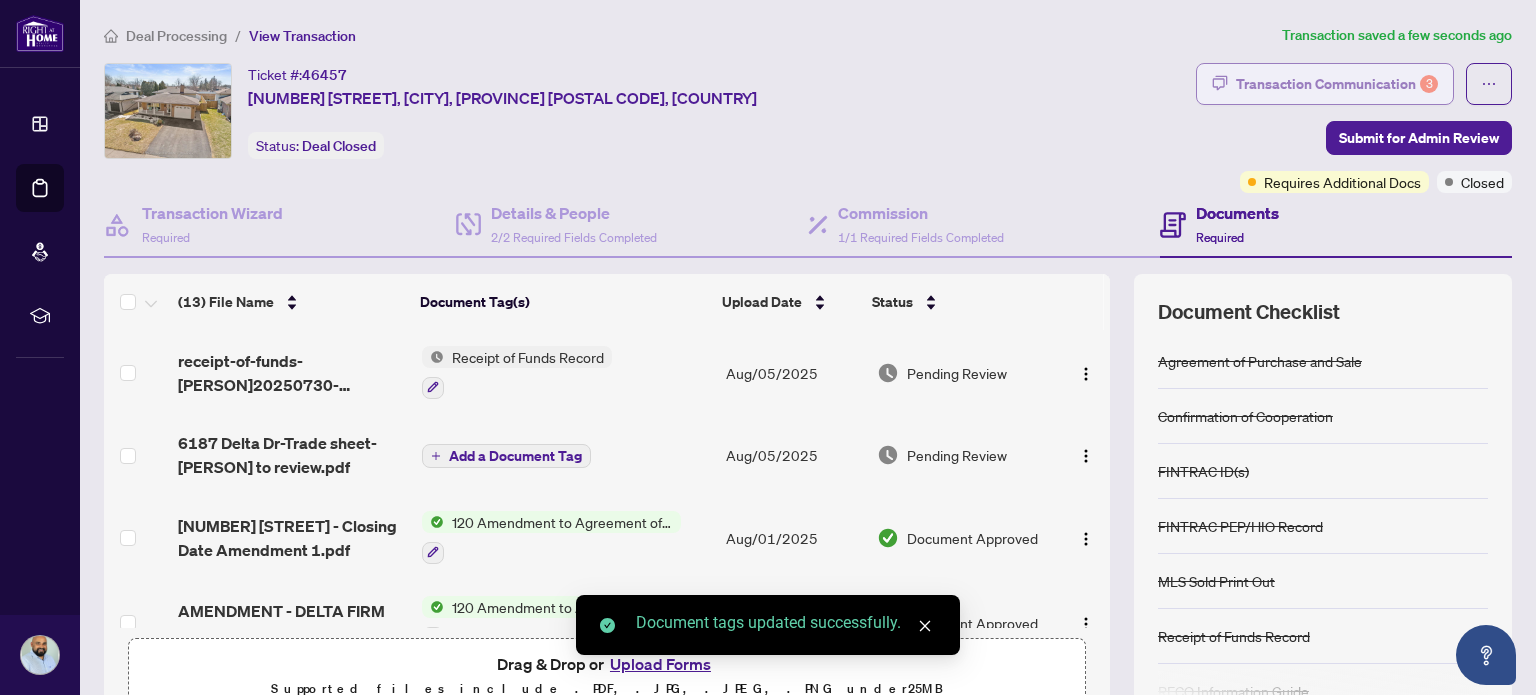 click on "Transaction Communication 3" at bounding box center (1337, 84) 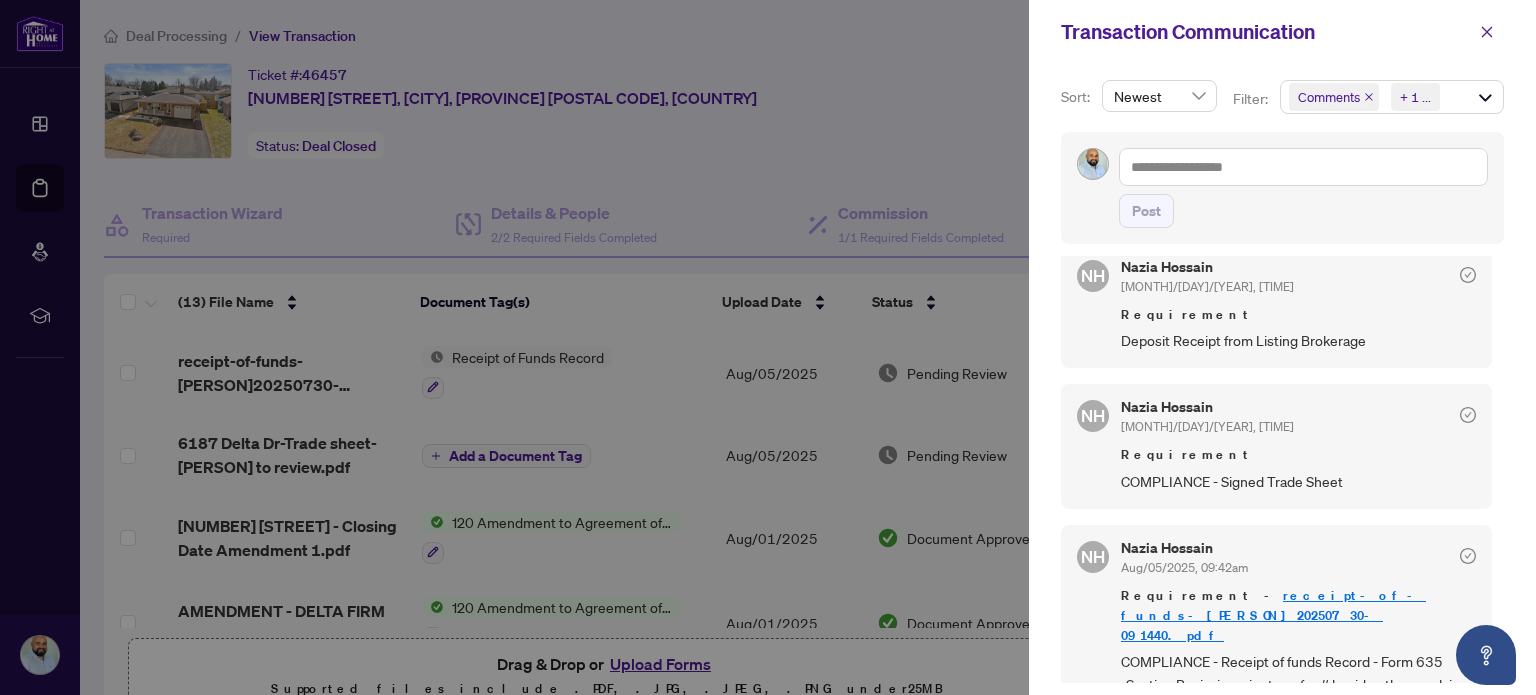 scroll, scrollTop: 332, scrollLeft: 0, axis: vertical 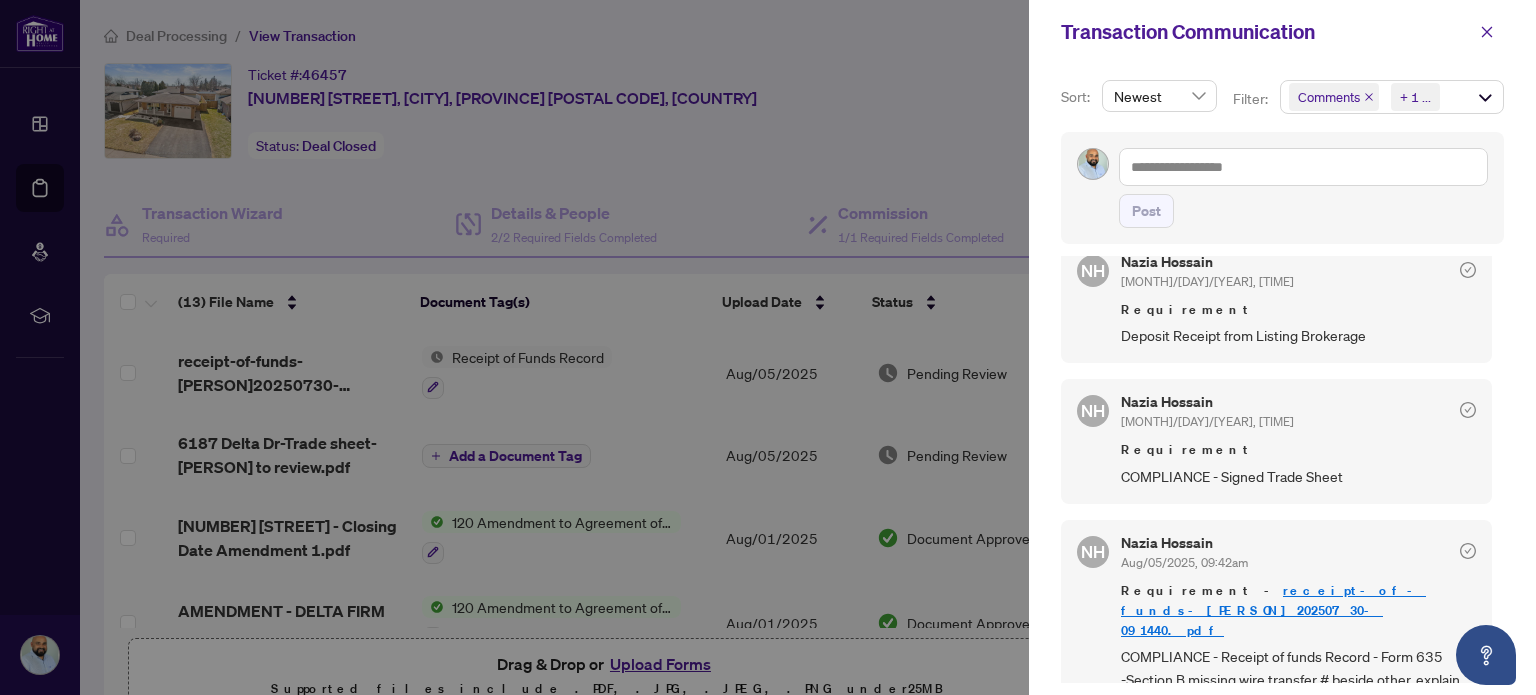 click at bounding box center (768, 347) 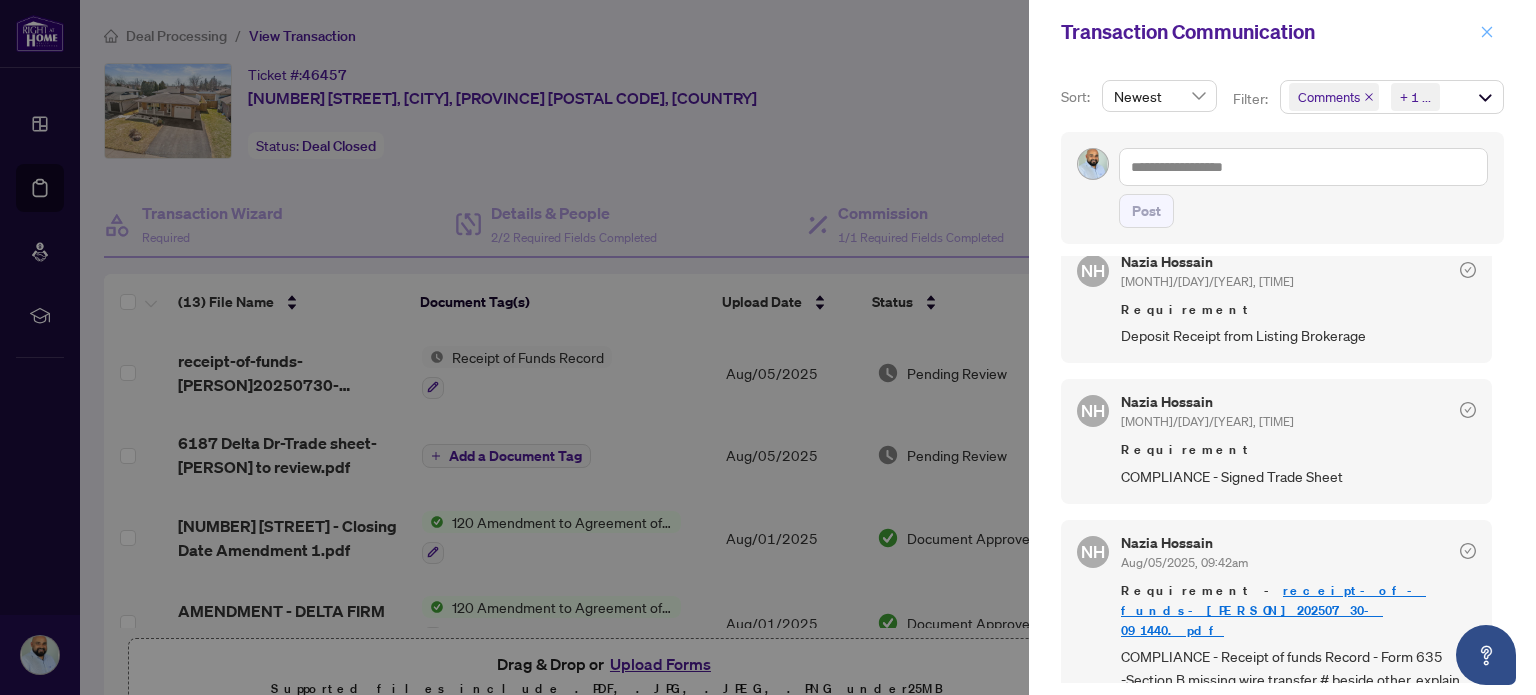 click 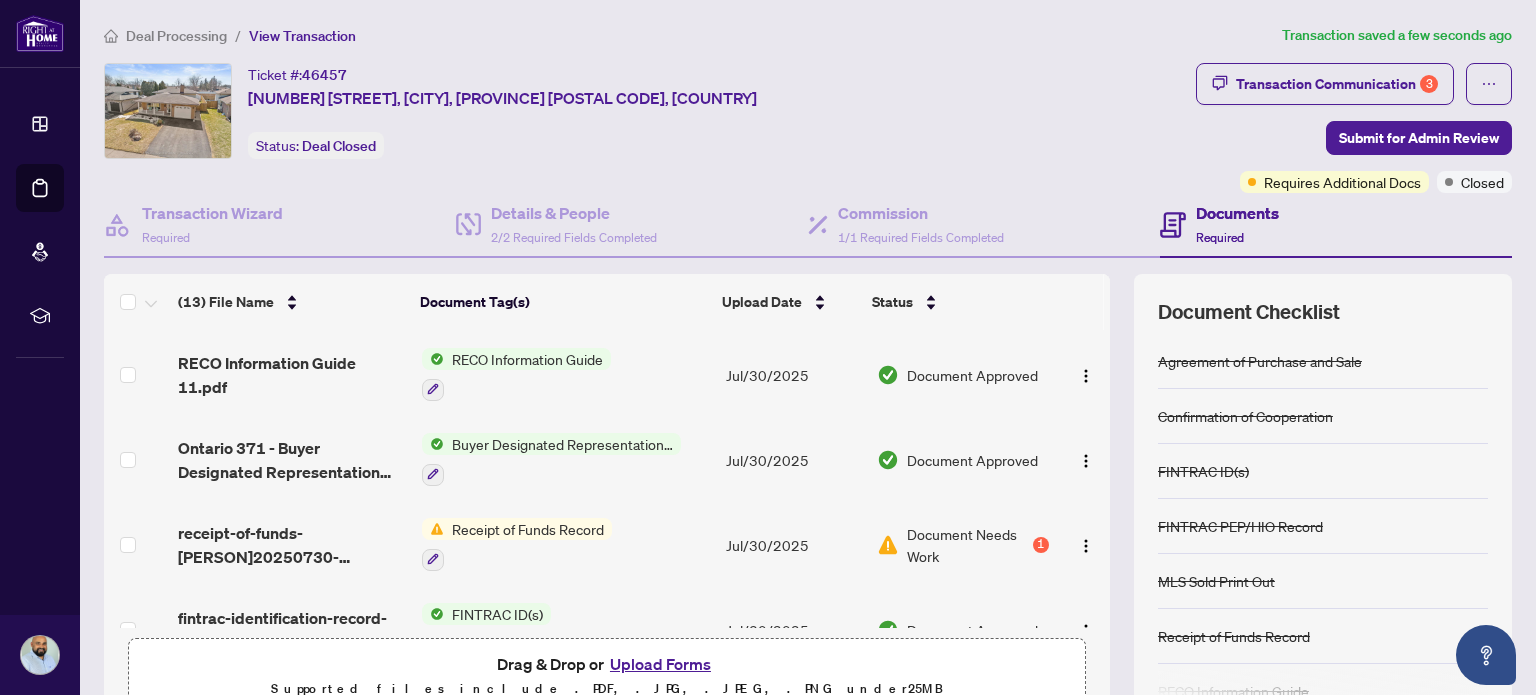 scroll, scrollTop: 800, scrollLeft: 0, axis: vertical 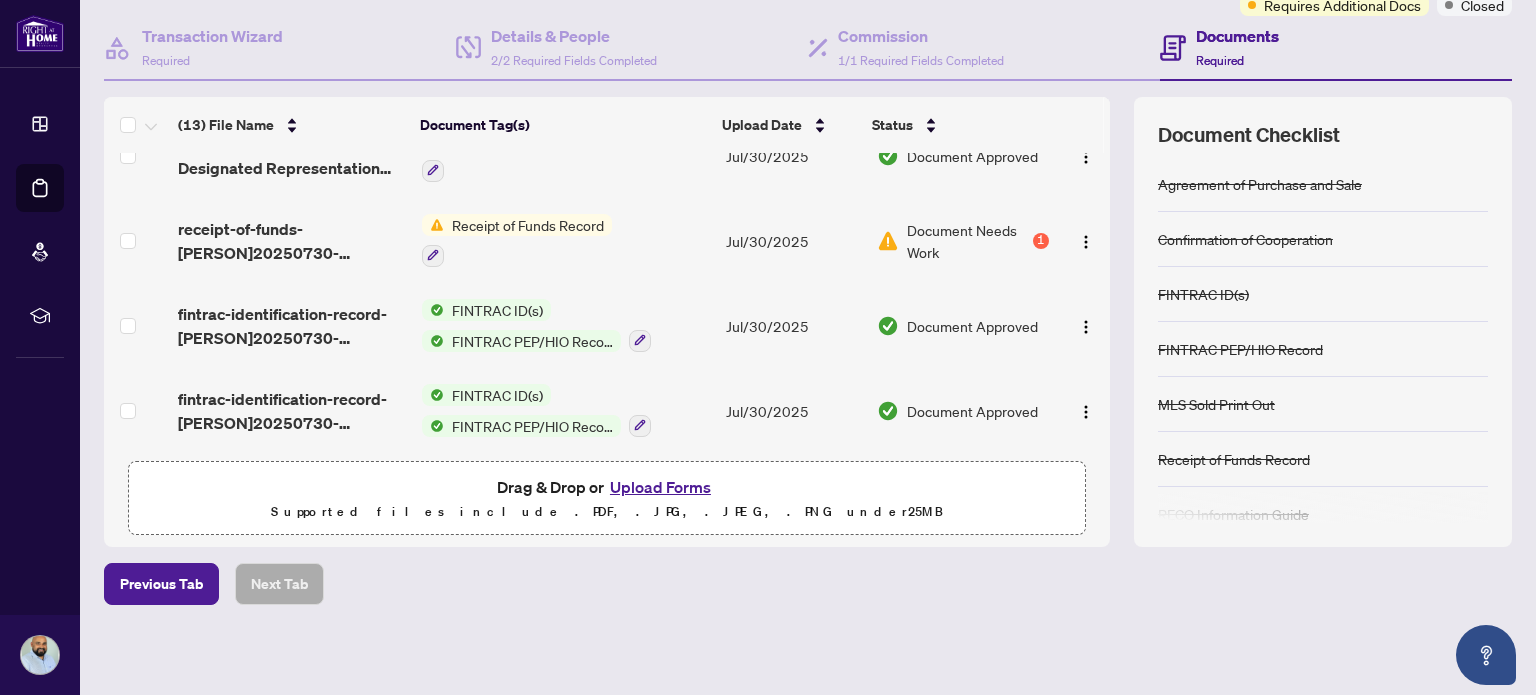 click on "Upload Forms" at bounding box center [660, 487] 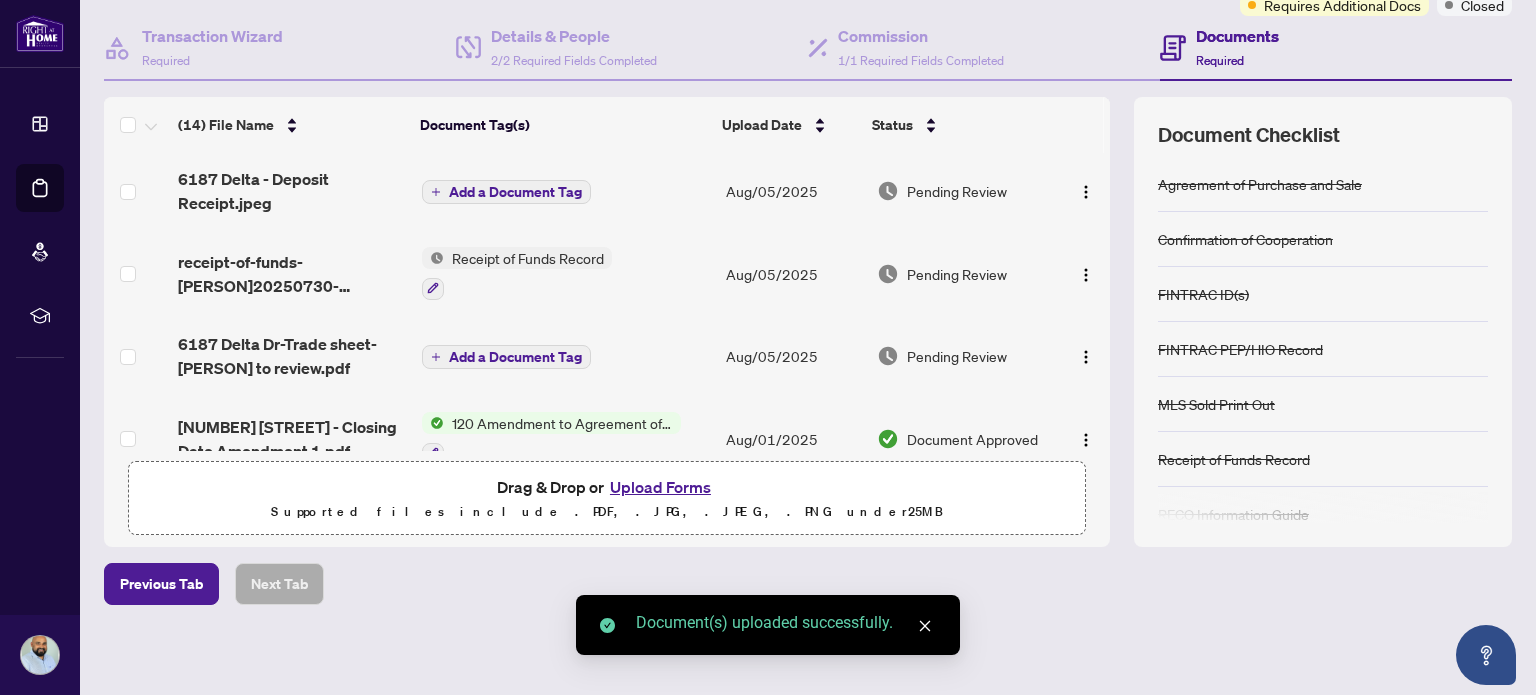 scroll, scrollTop: 0, scrollLeft: 0, axis: both 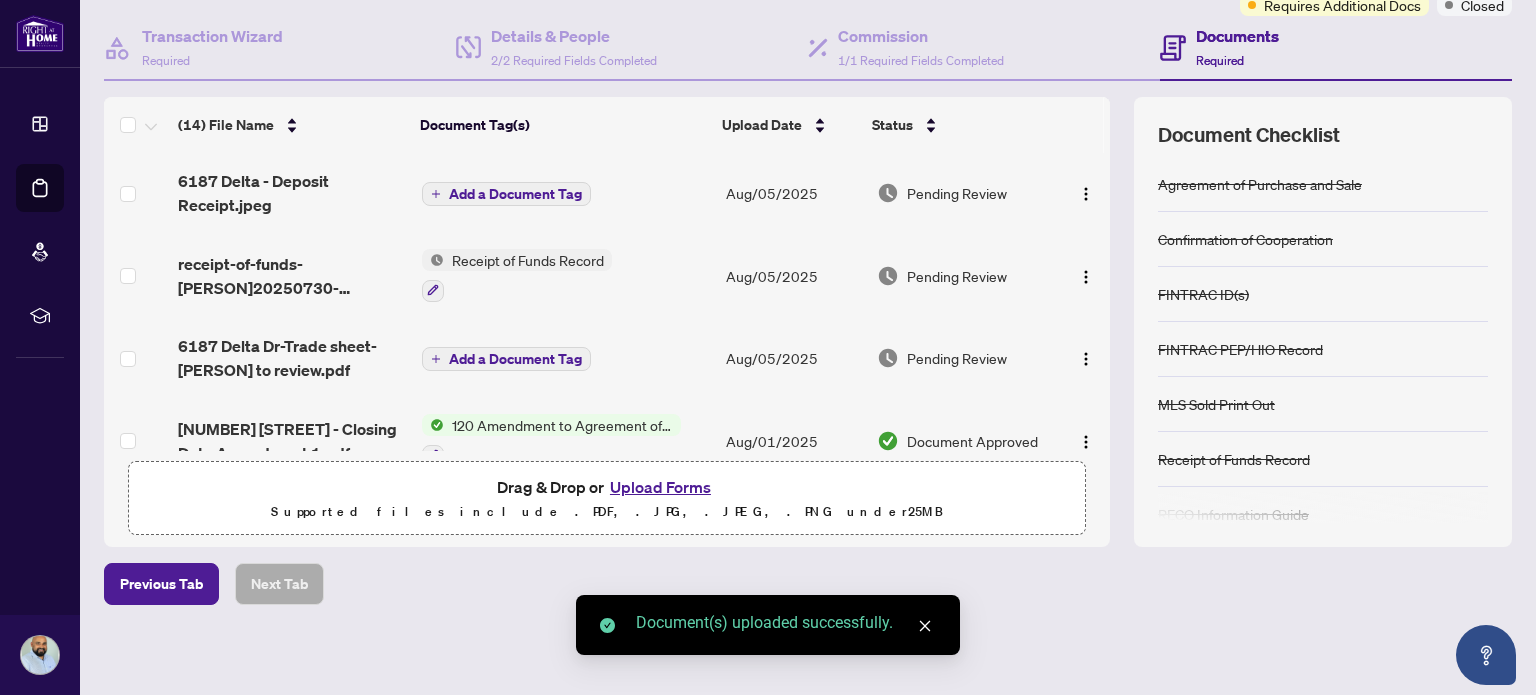 click on "Add a Document Tag" at bounding box center [515, 194] 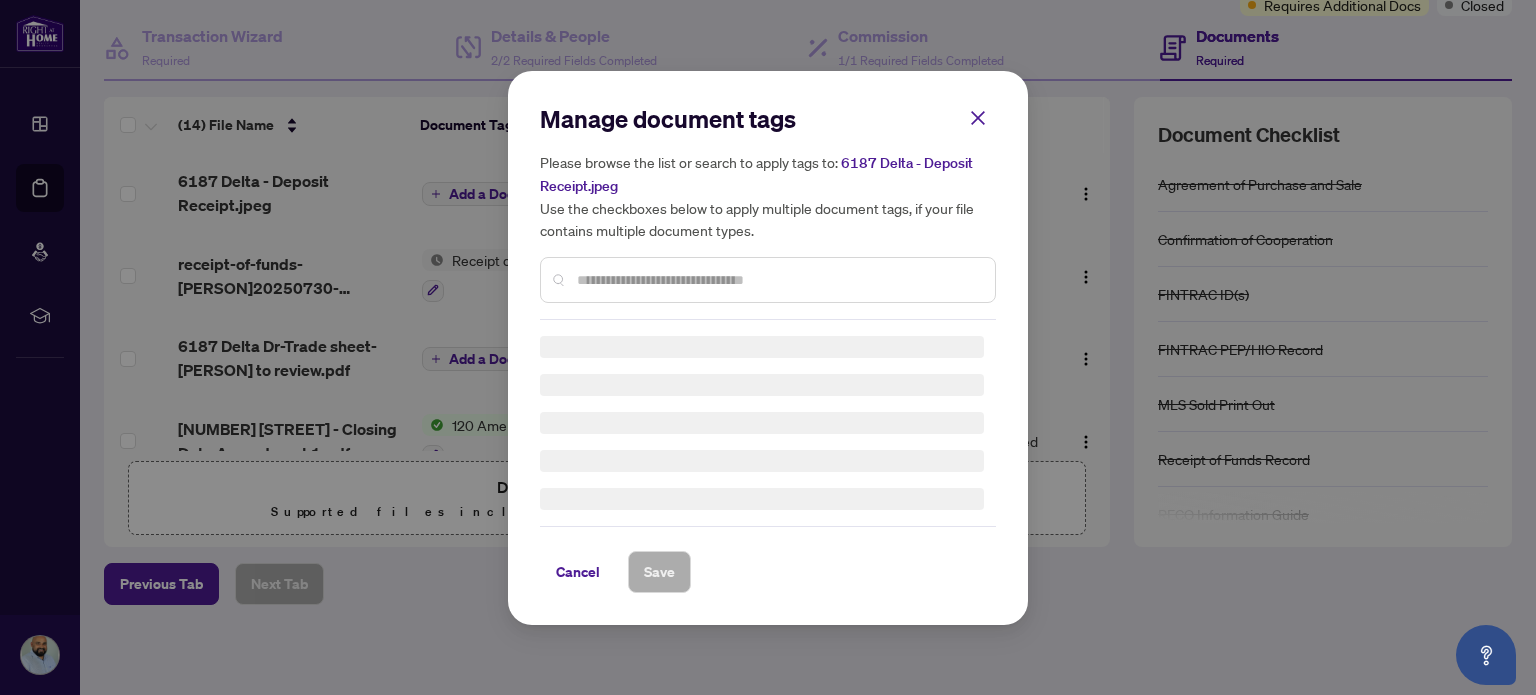 click at bounding box center [768, 280] 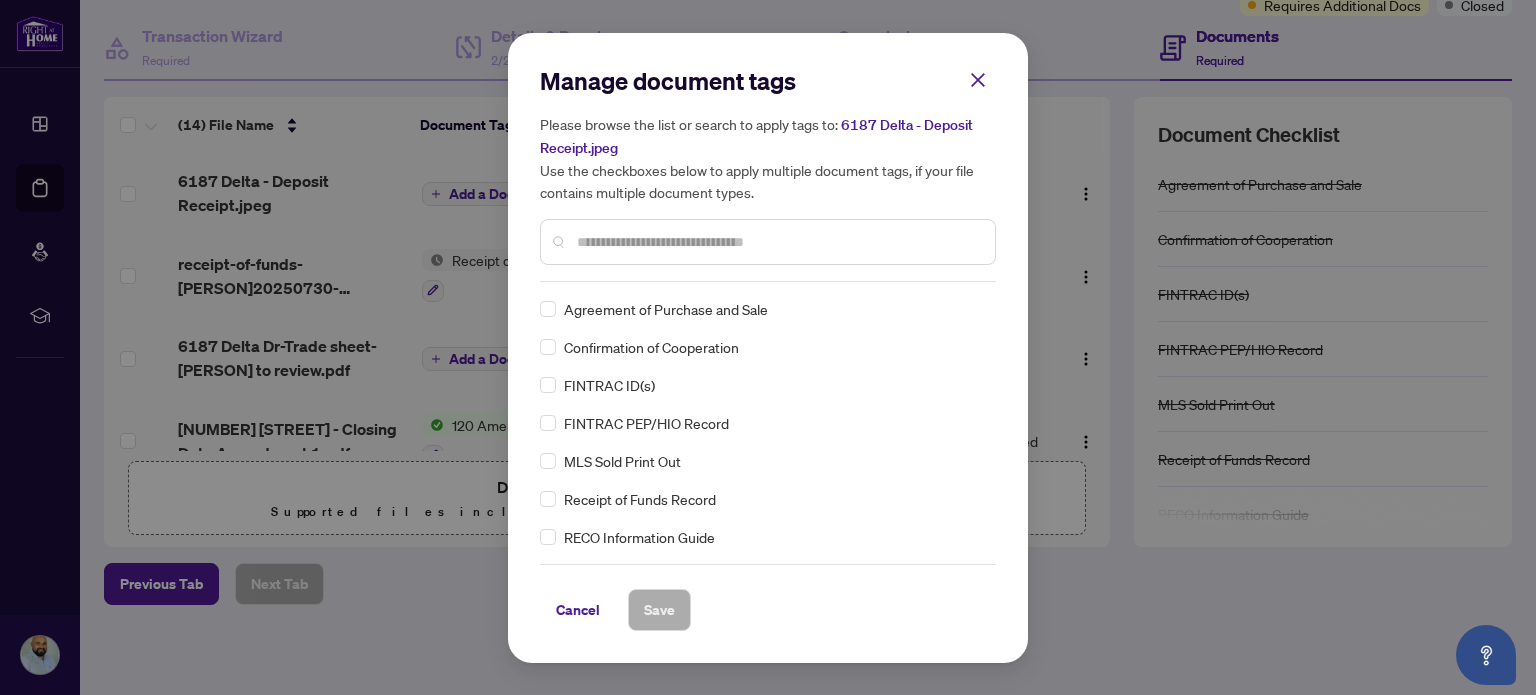 click at bounding box center (768, 242) 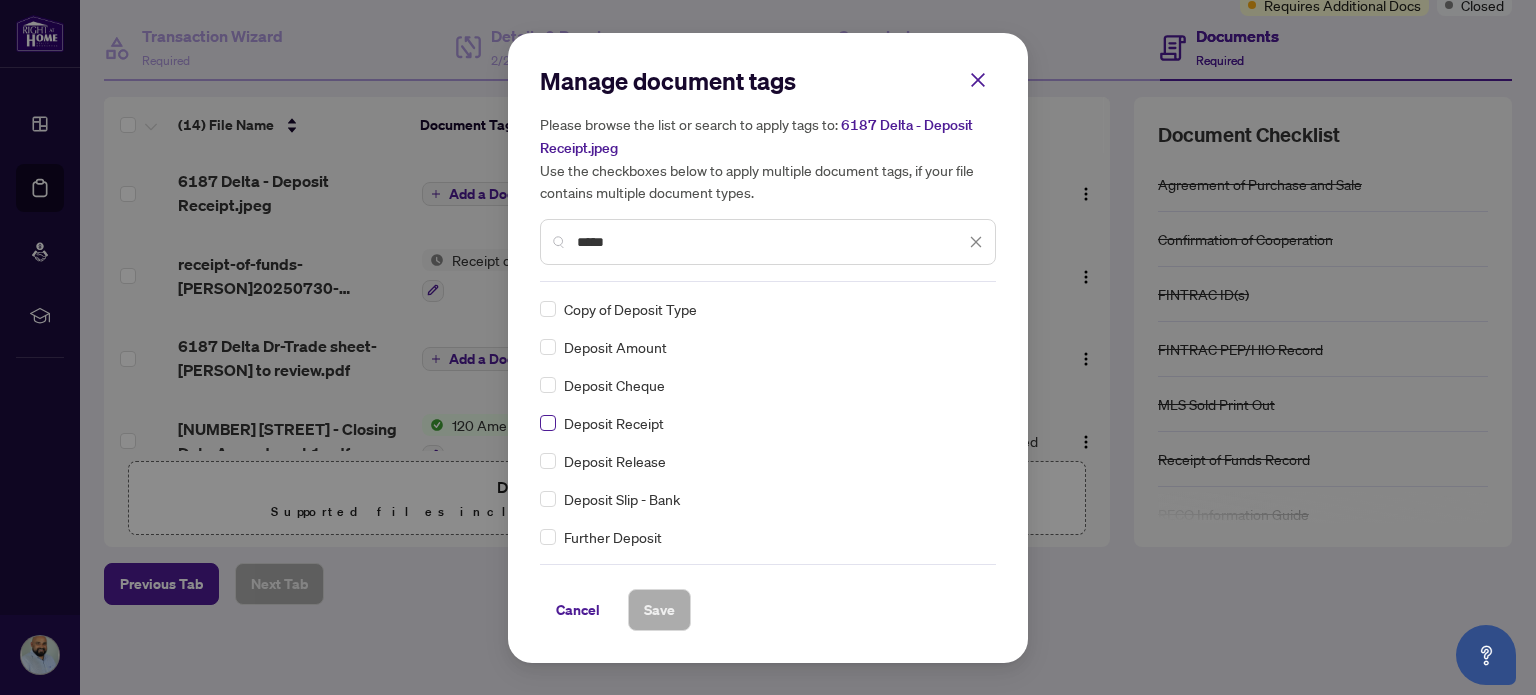 type on "*****" 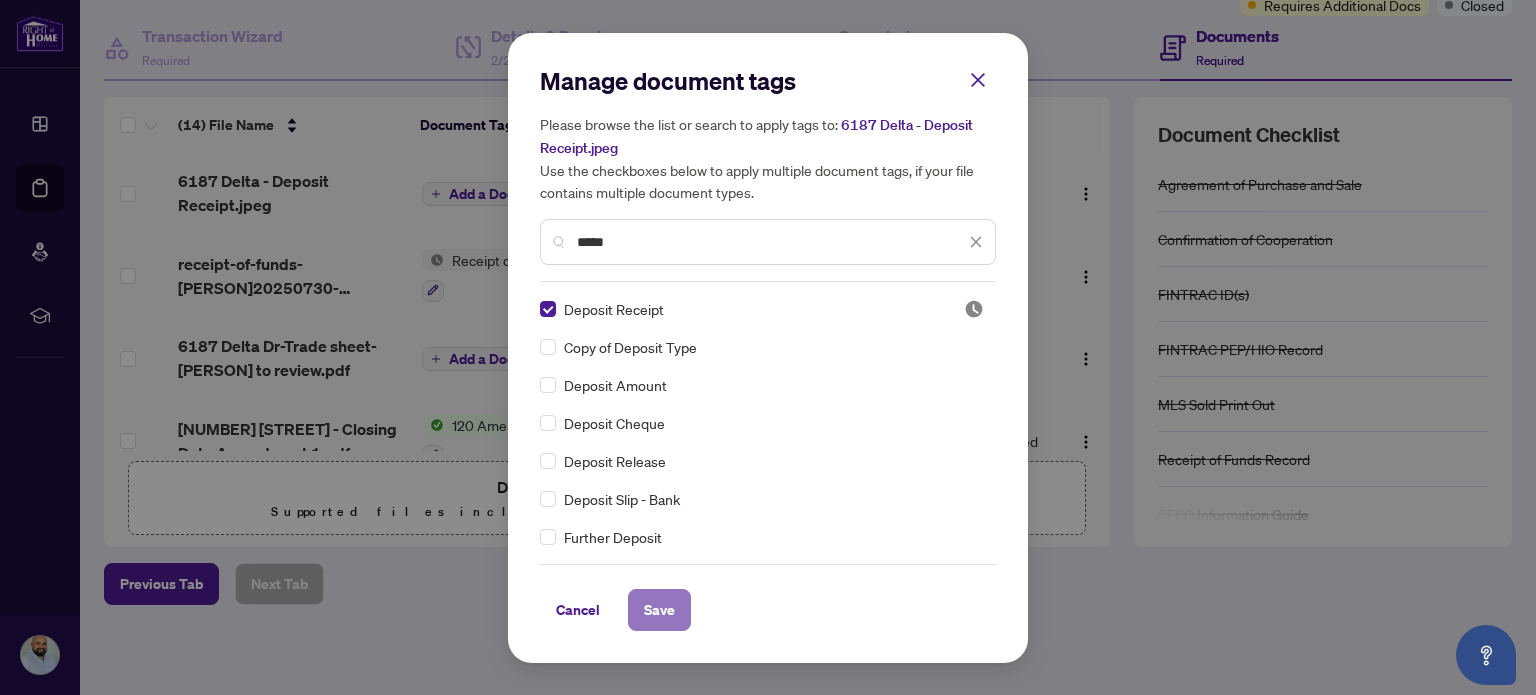 click on "Save" at bounding box center [659, 610] 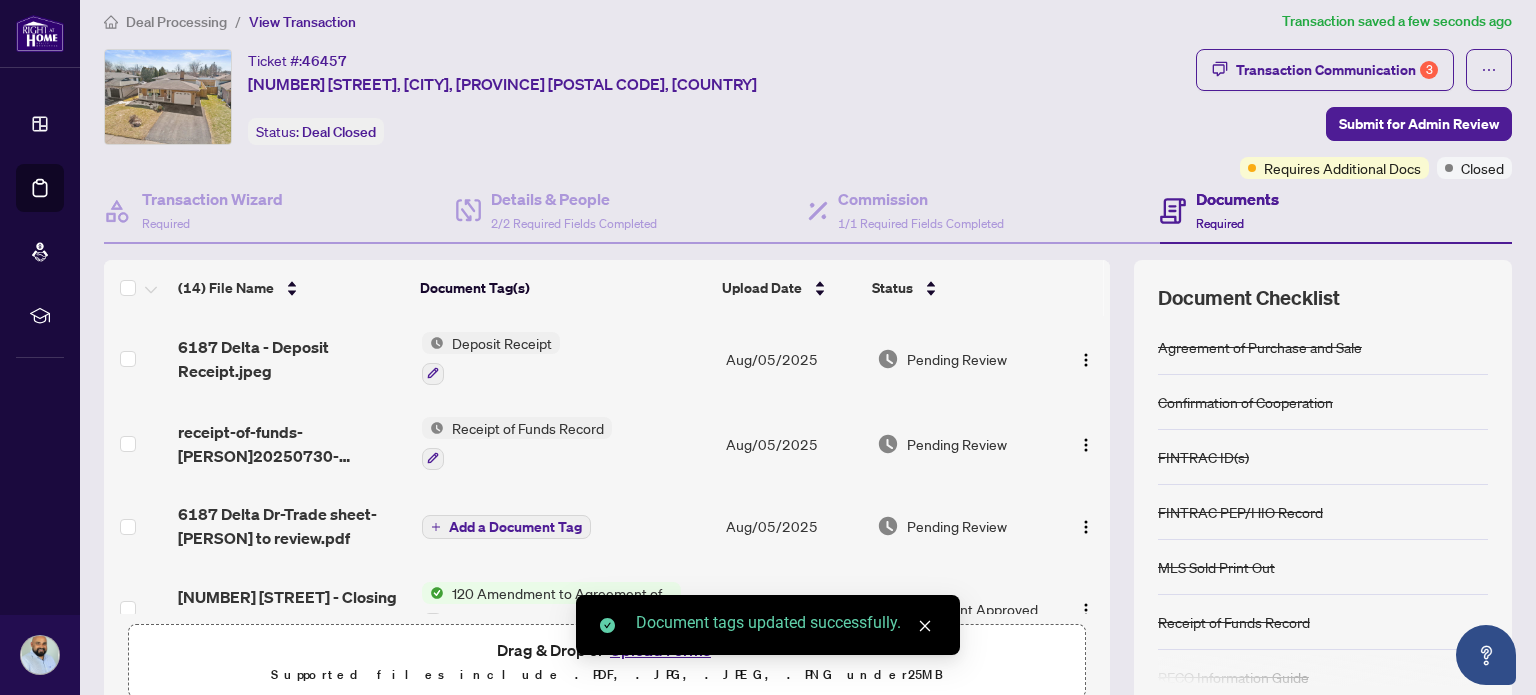 scroll, scrollTop: 0, scrollLeft: 0, axis: both 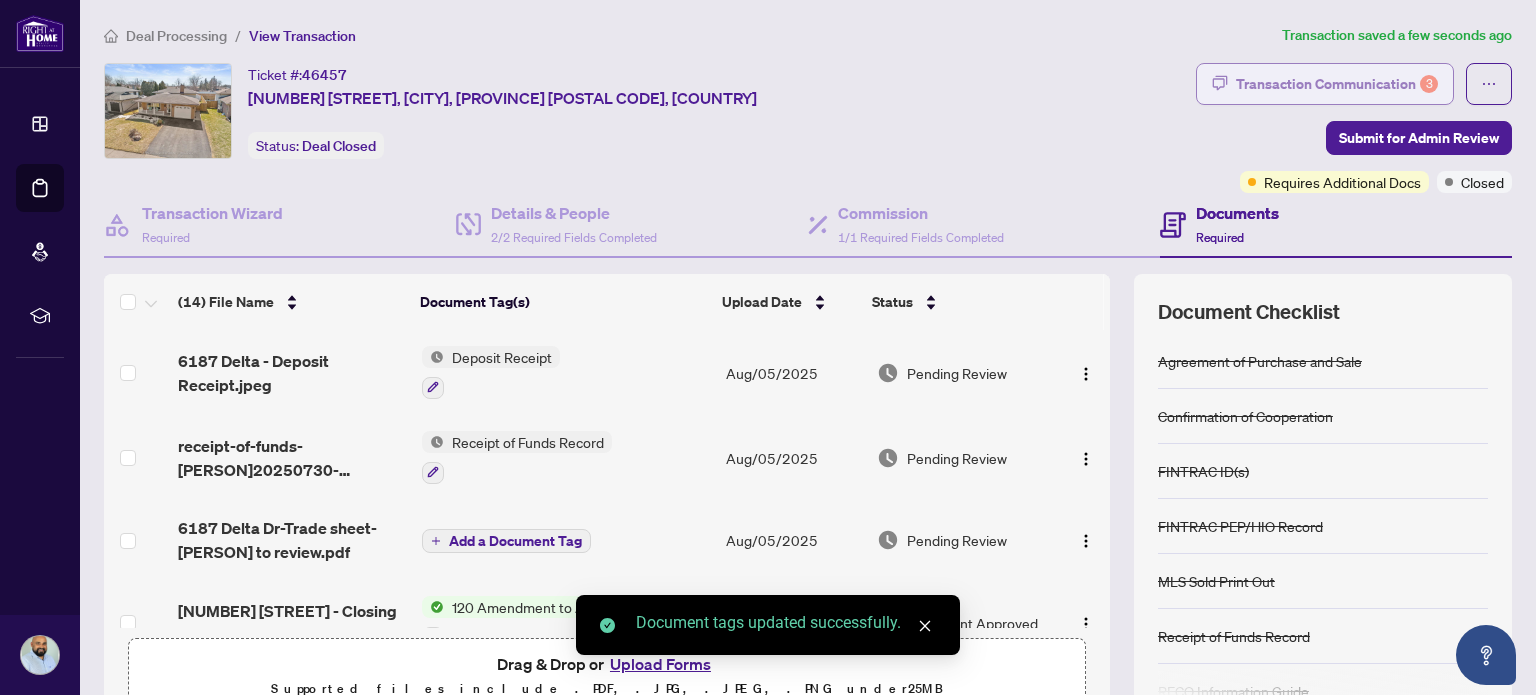 click on "Transaction Communication 3" at bounding box center [1337, 84] 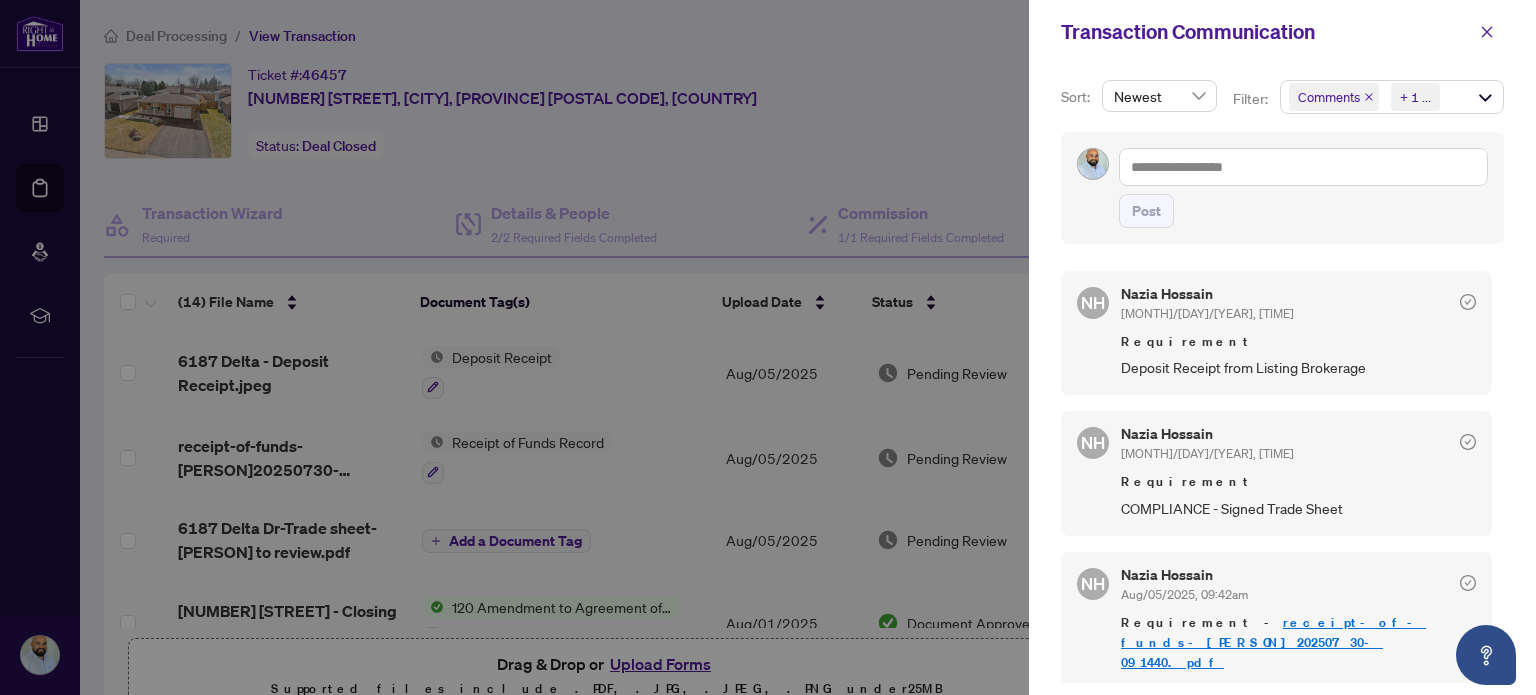 scroll, scrollTop: 332, scrollLeft: 0, axis: vertical 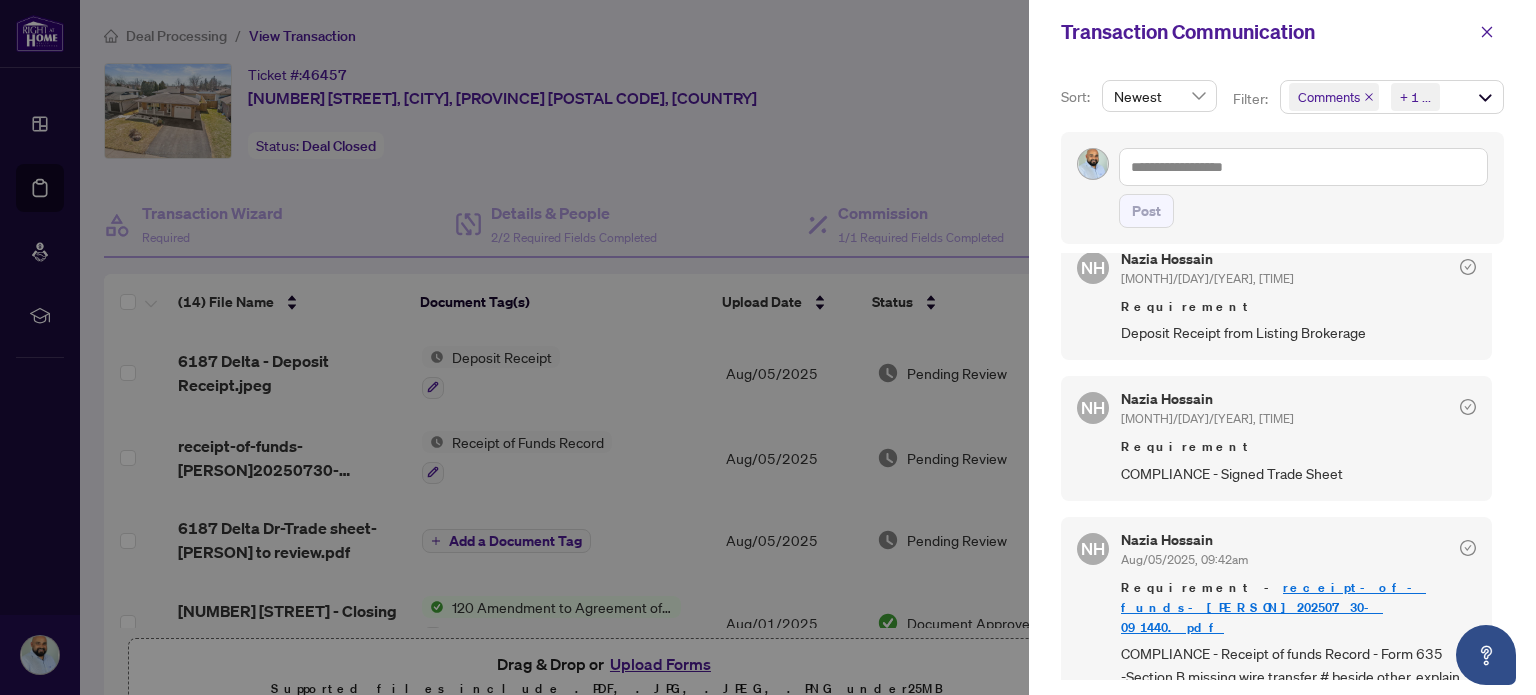 click at bounding box center [768, 347] 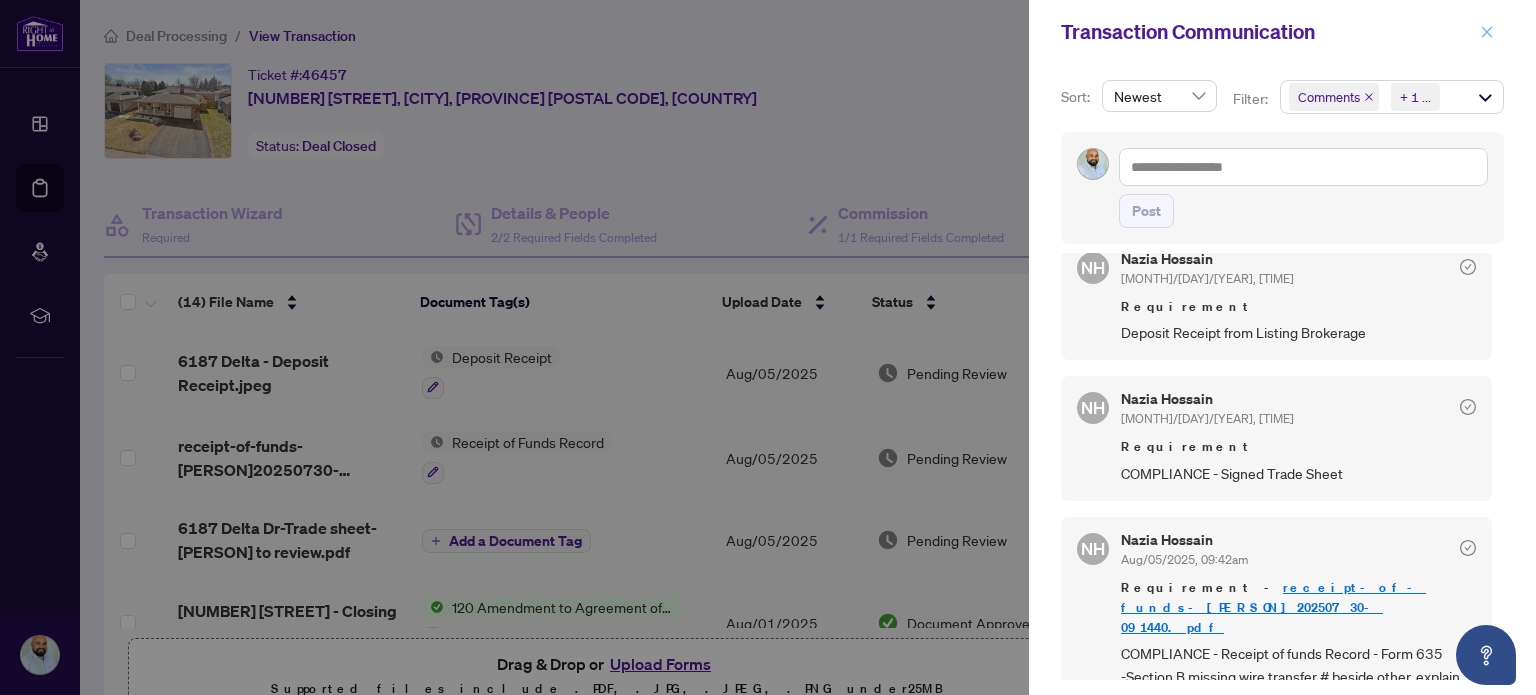 click 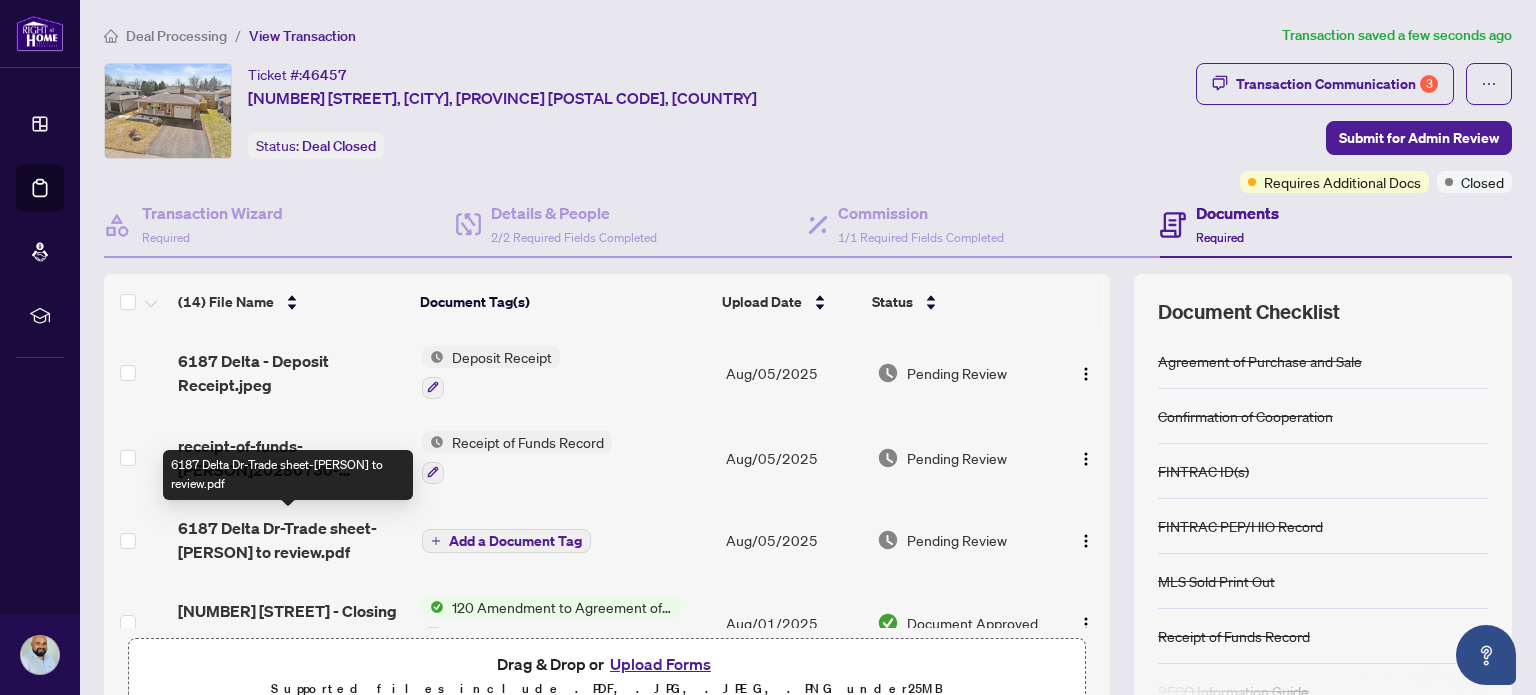 click on "6187 Delta Dr-Trade sheet-[PERSON] to review.pdf" at bounding box center (291, 540) 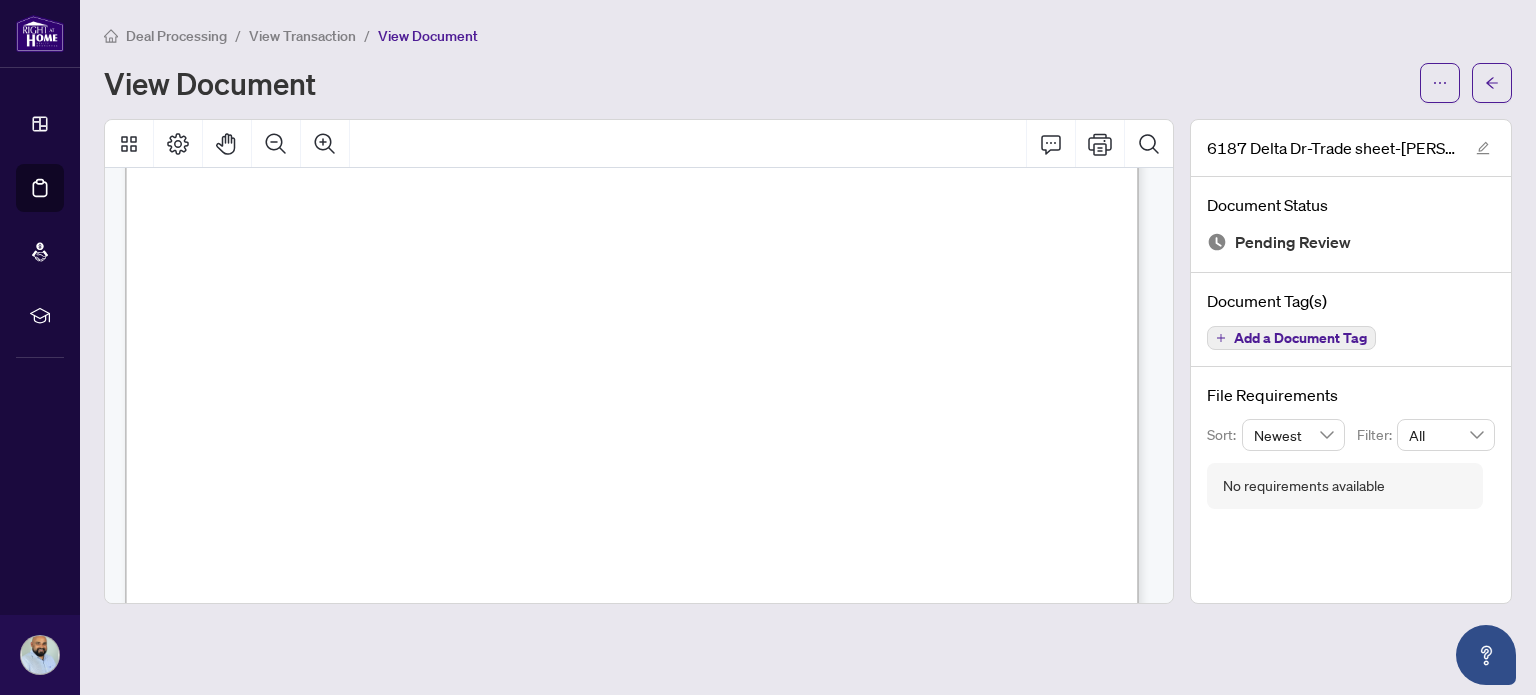 scroll, scrollTop: 416, scrollLeft: 0, axis: vertical 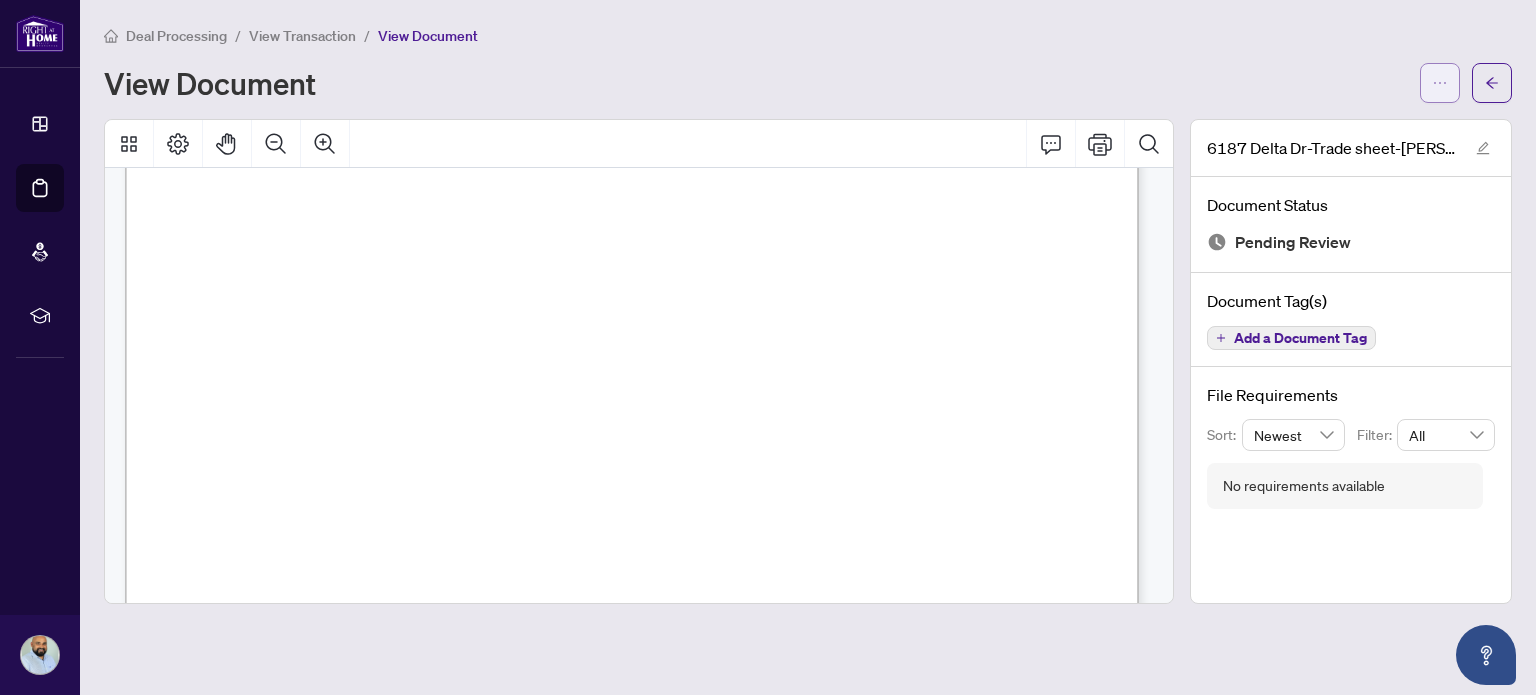 click at bounding box center (1440, 83) 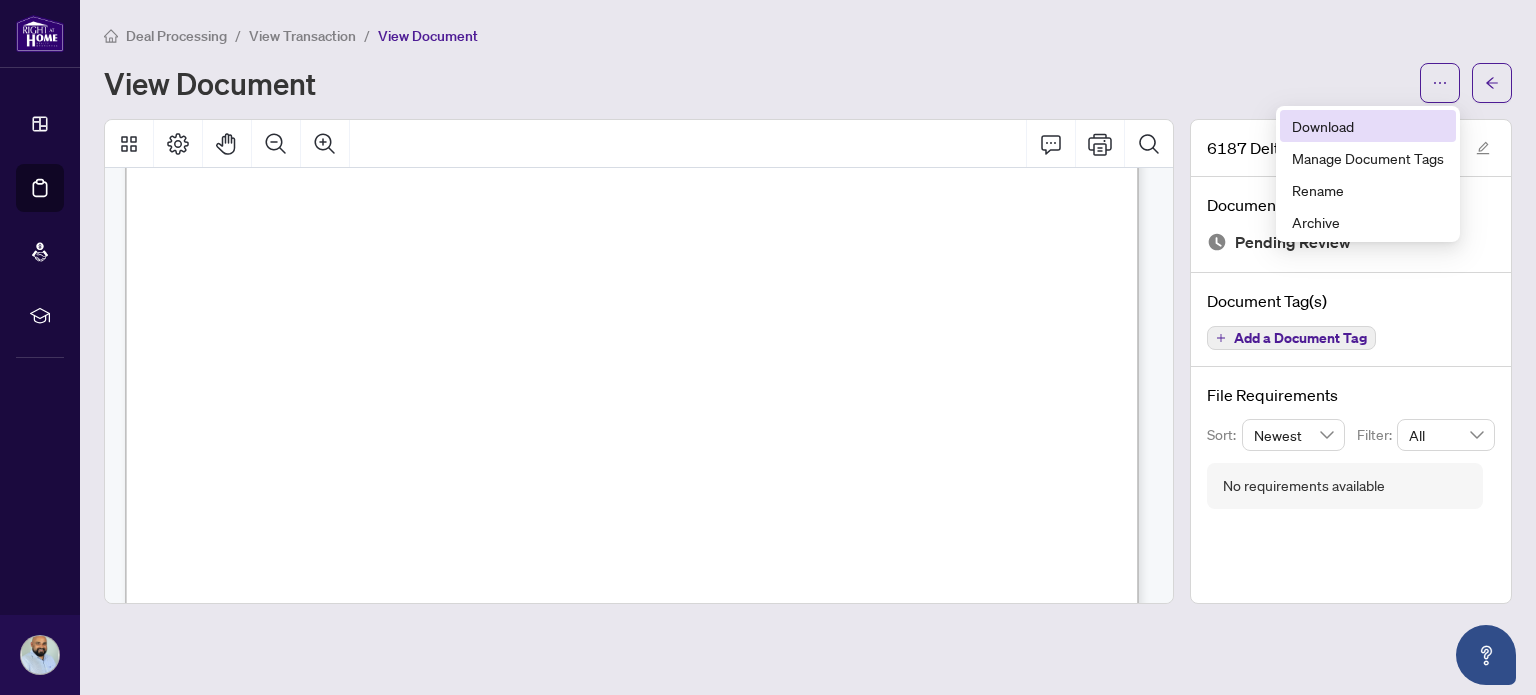 click on "Download" at bounding box center (1368, 126) 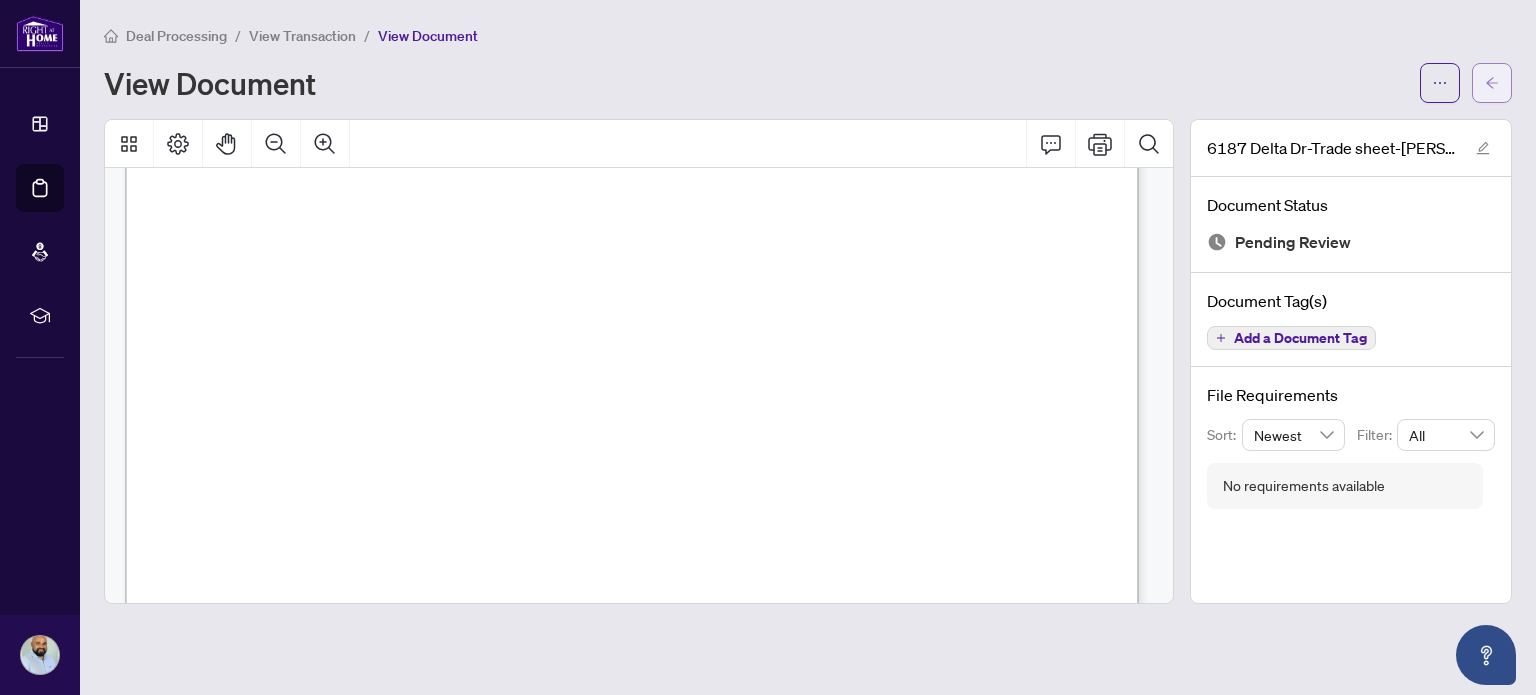 click at bounding box center (1492, 83) 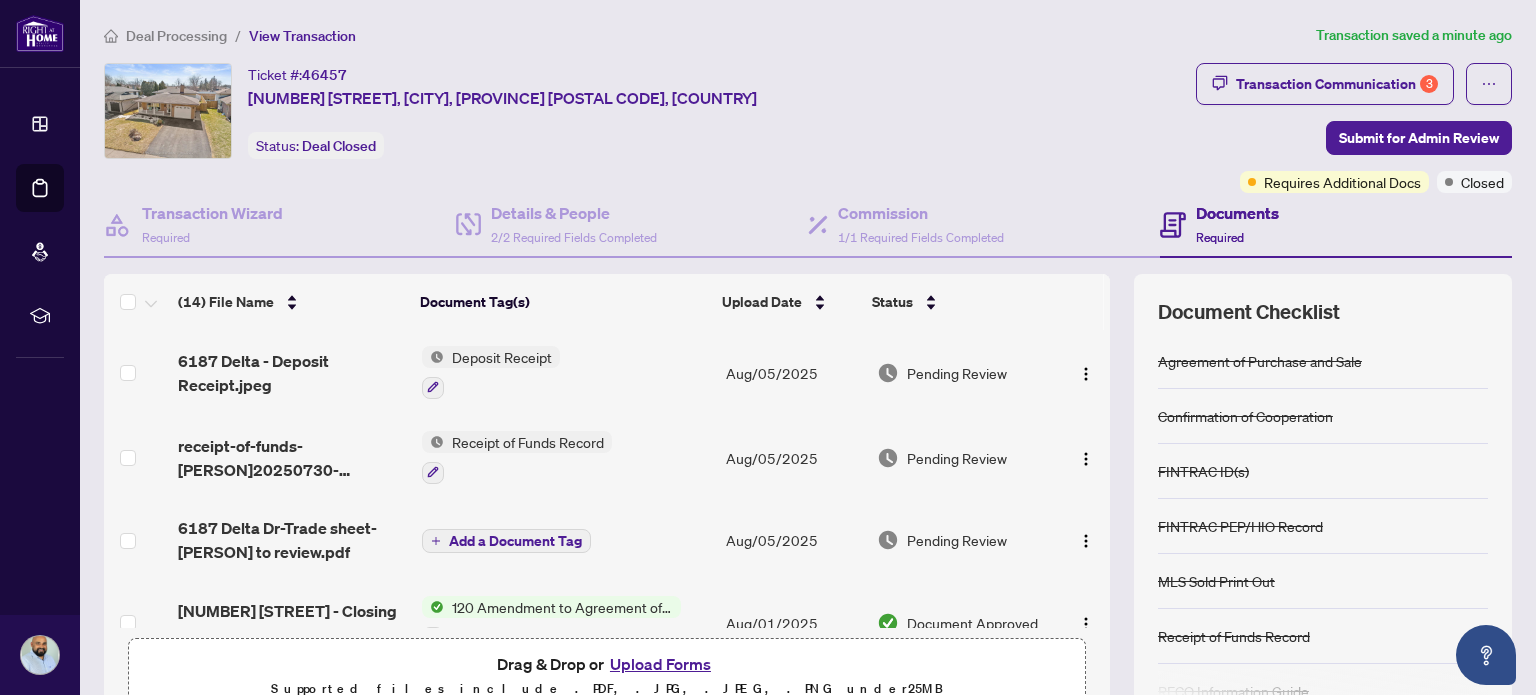 click on "Upload Forms" at bounding box center [660, 664] 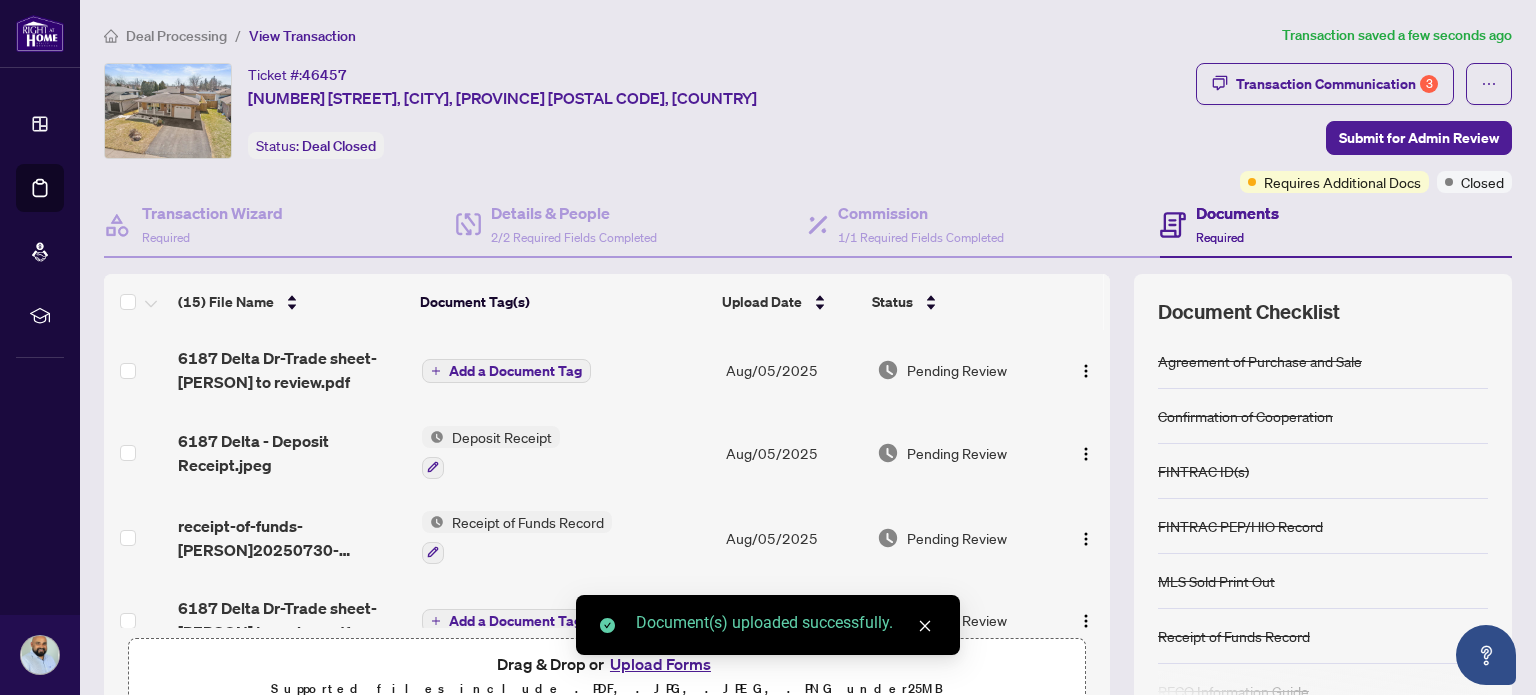 click on "Add a Document Tag" at bounding box center (515, 371) 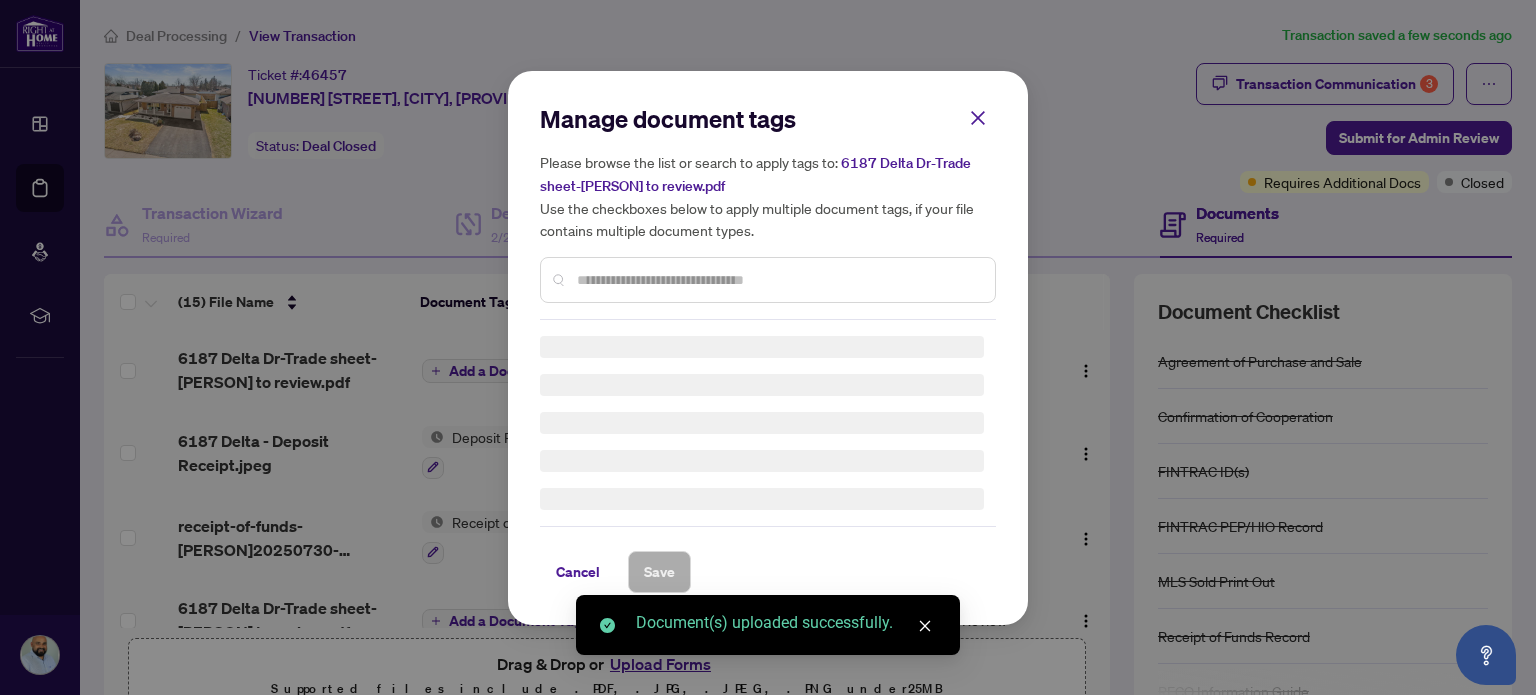 click on "Manage document tags Please browse the list or search to apply tags to:   6187 Delta Dr-Trade sheet-[PERSON] to review.pdf   Use the checkboxes below to apply multiple document tags, if your file contains multiple document types." at bounding box center [768, 211] 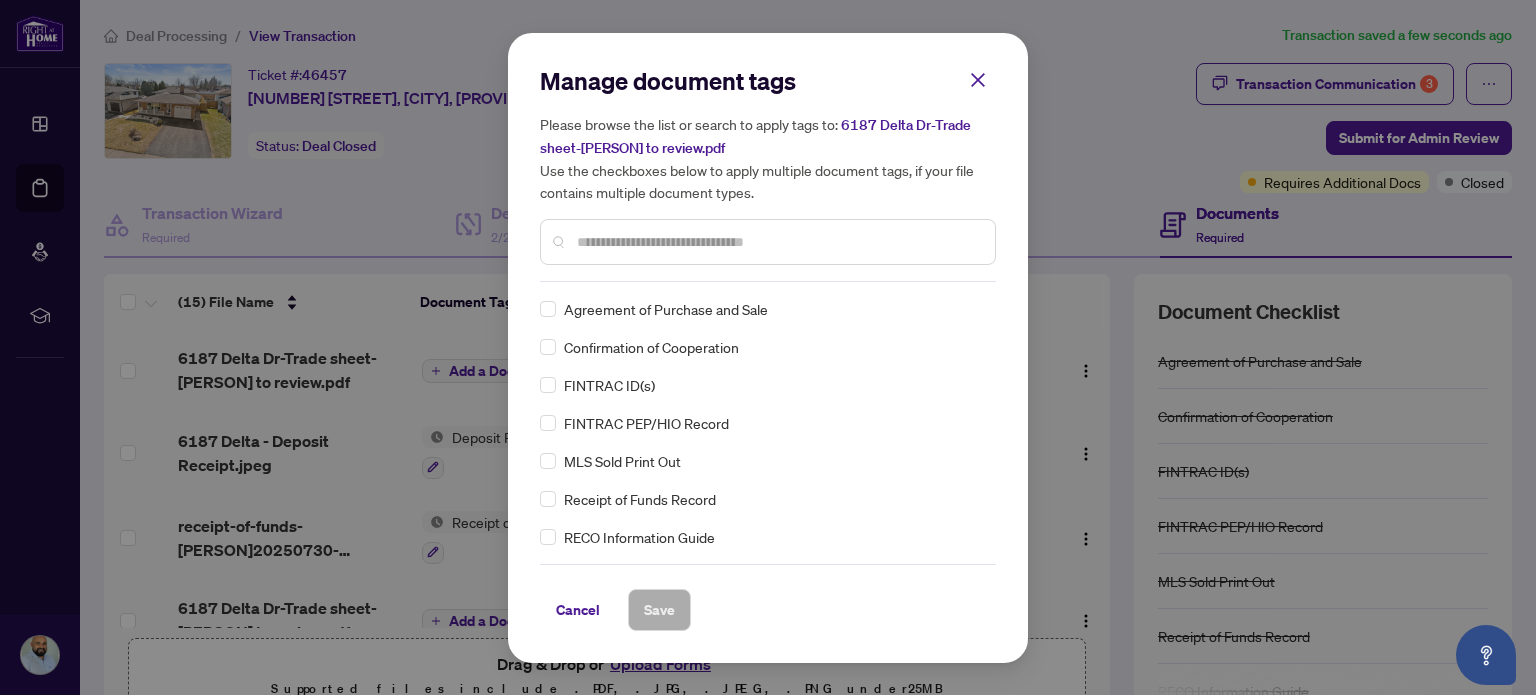 click at bounding box center (778, 242) 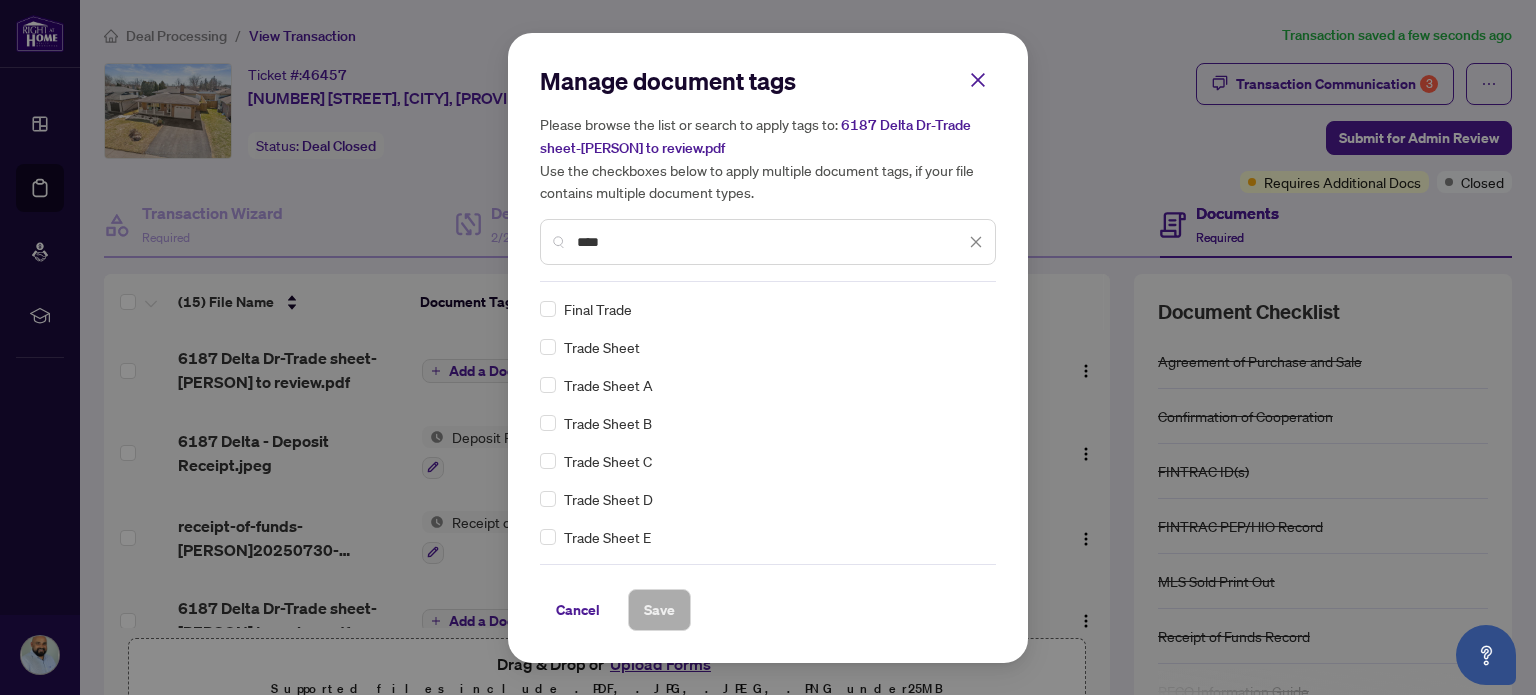 type on "****" 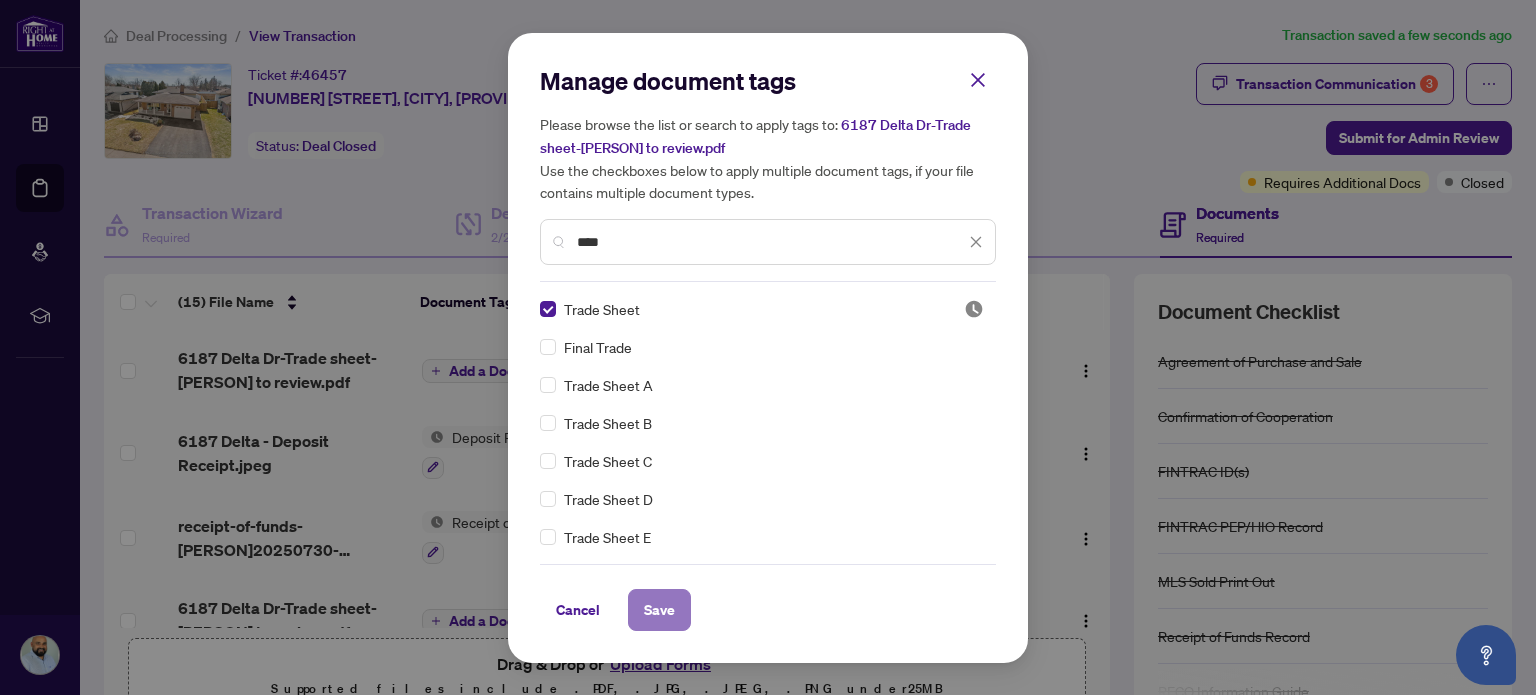 click on "Save" at bounding box center [659, 610] 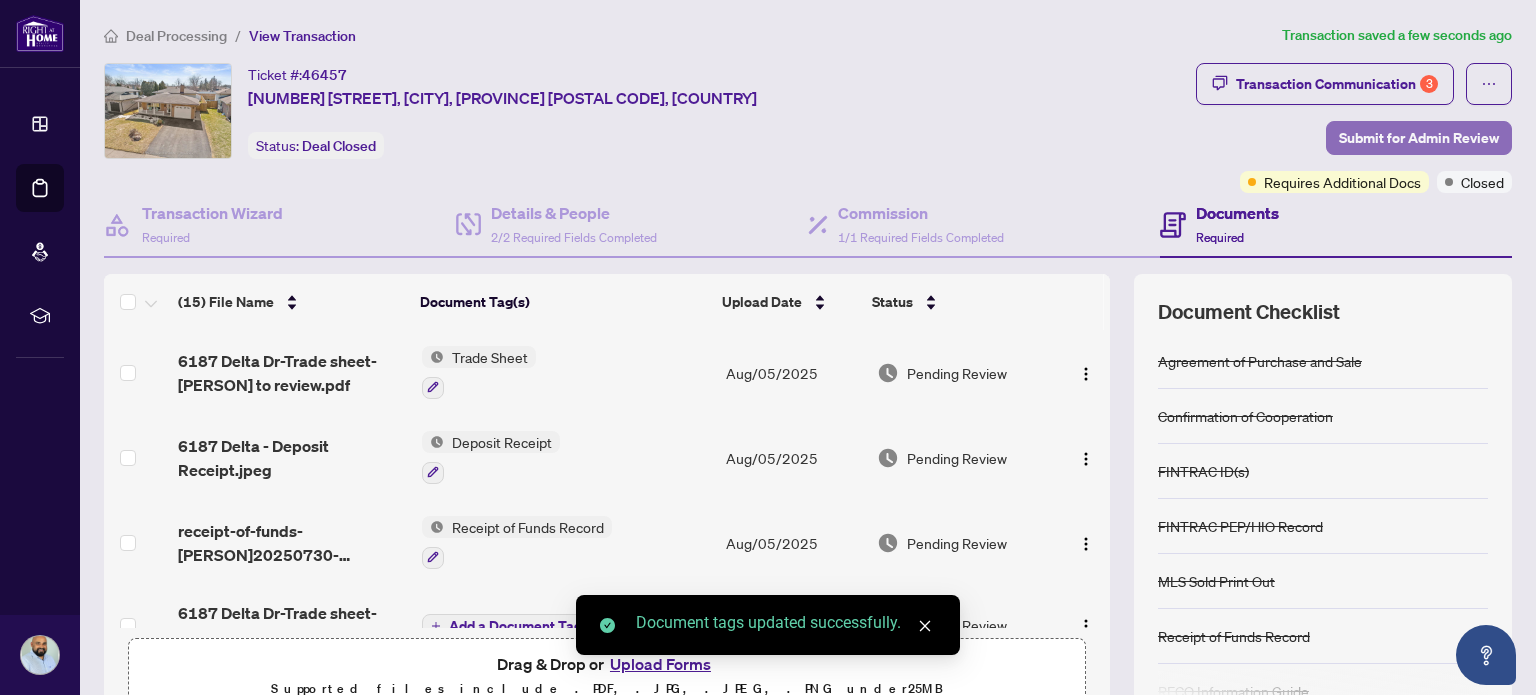 click on "Submit for Admin Review" at bounding box center [1419, 138] 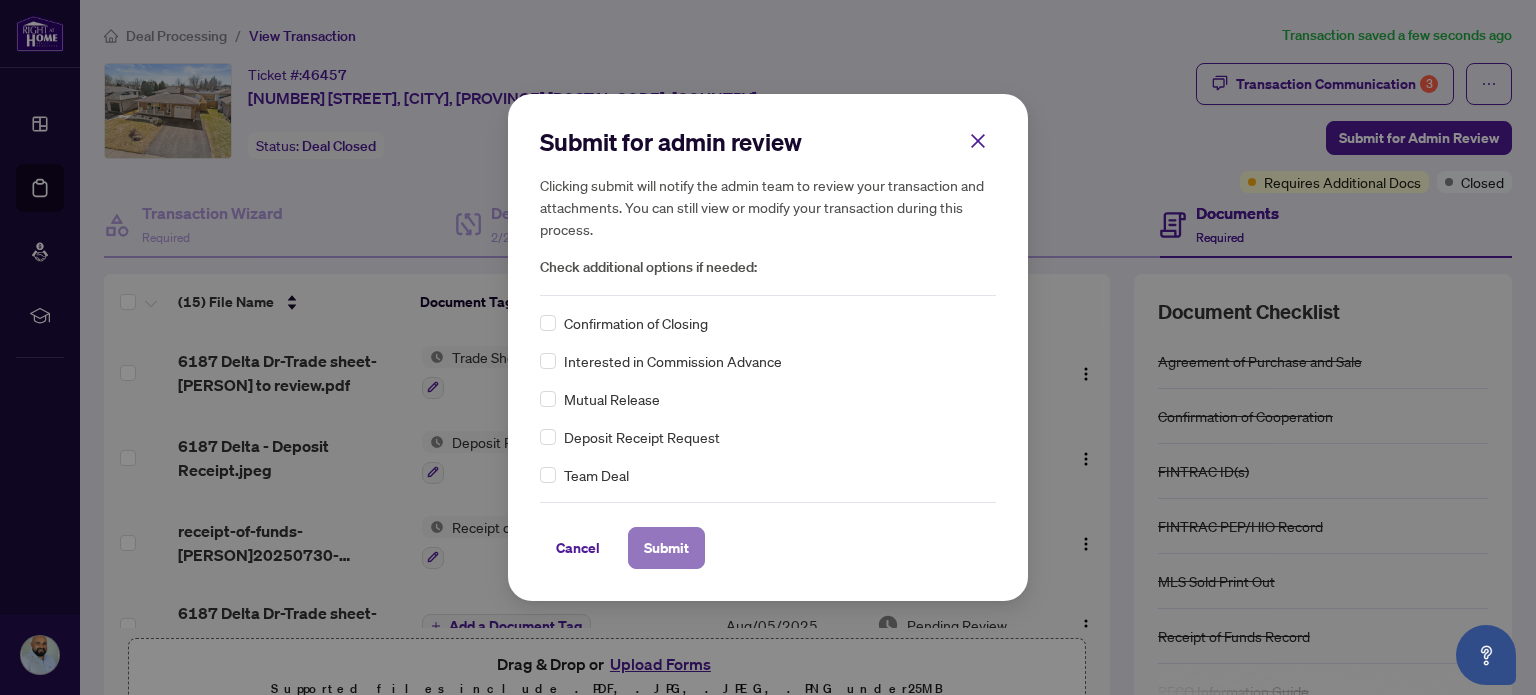 click on "Submit" at bounding box center [666, 548] 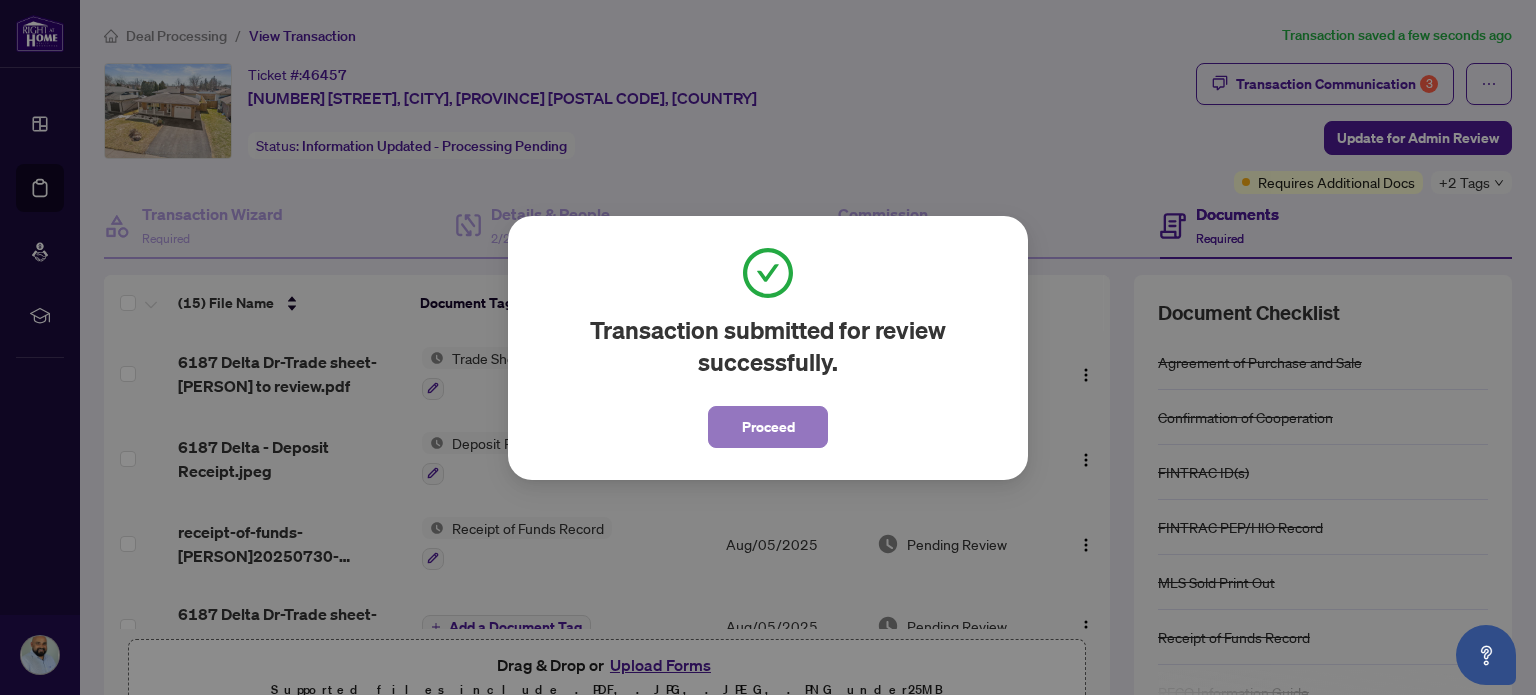 click on "Proceed" at bounding box center [768, 427] 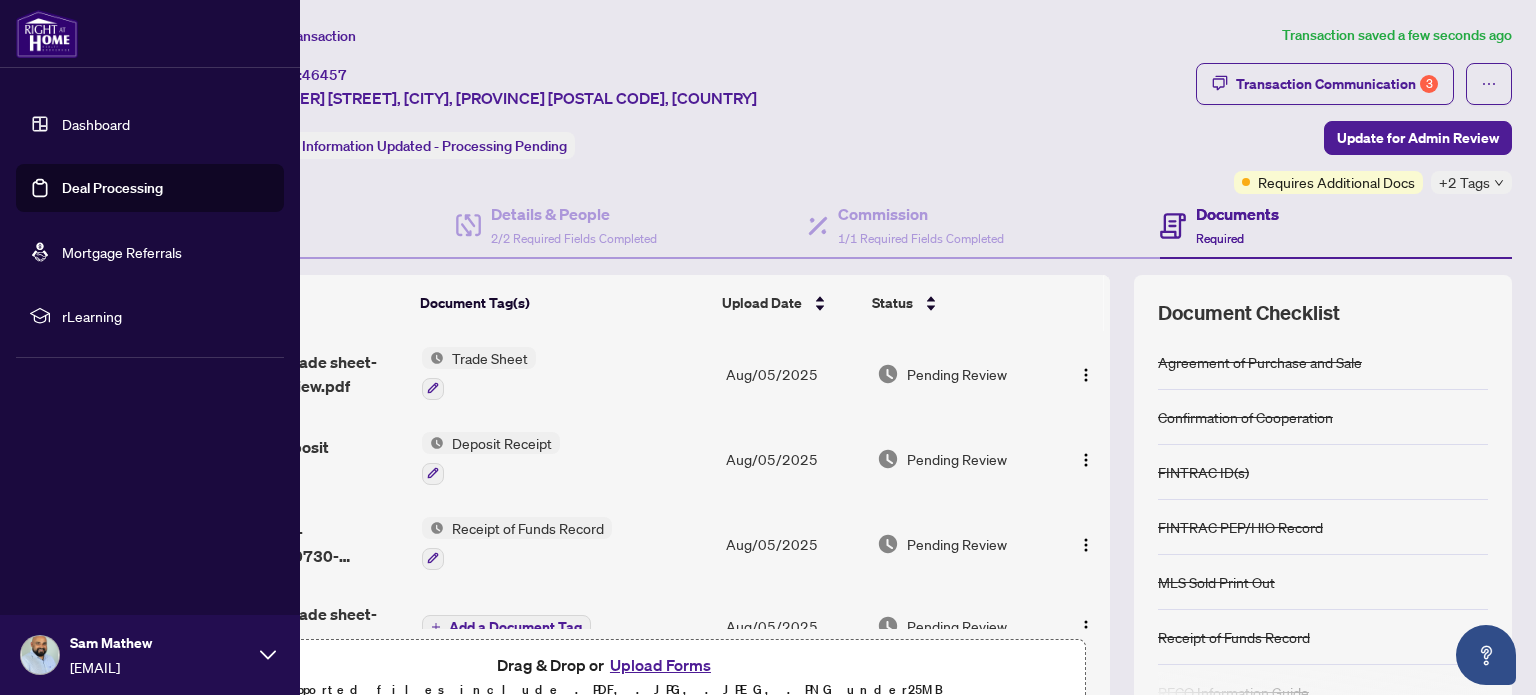 click on "Deal Processing" at bounding box center (112, 188) 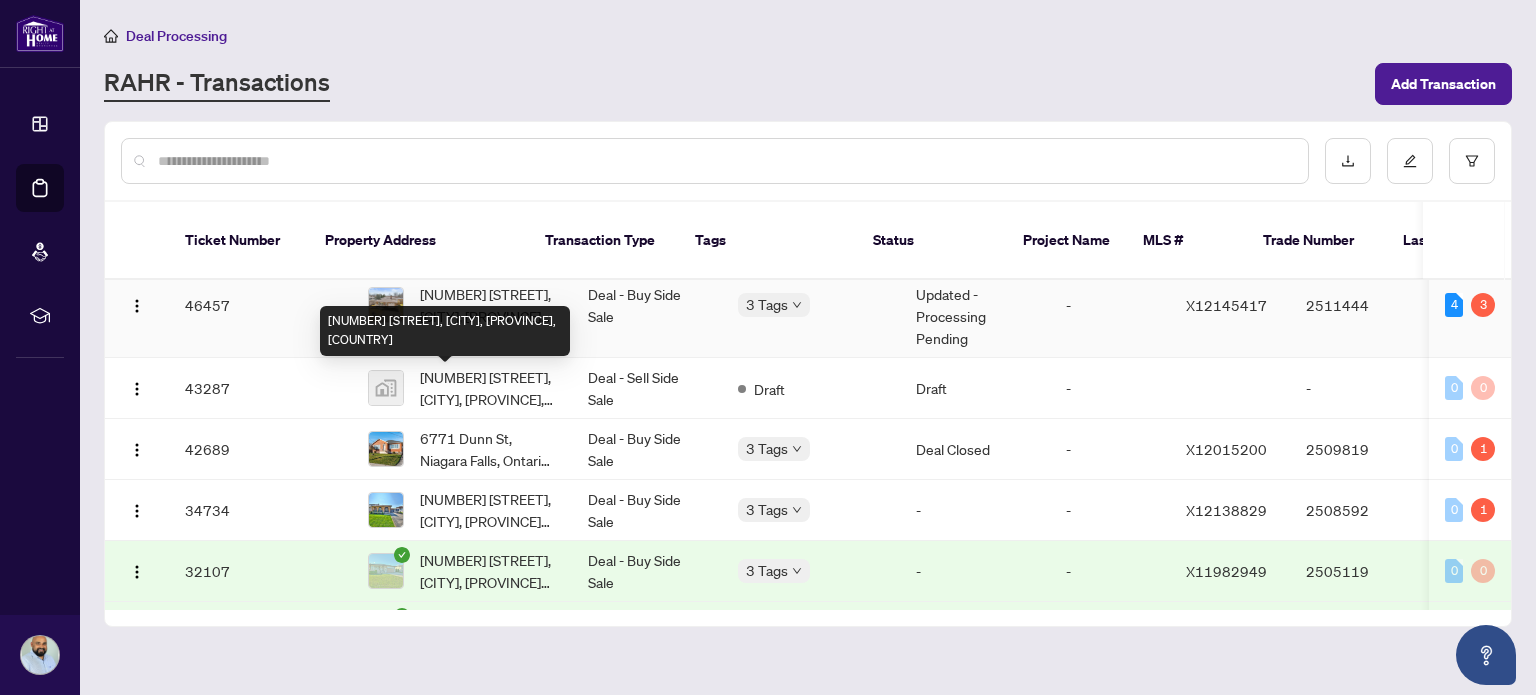 scroll, scrollTop: 0, scrollLeft: 0, axis: both 